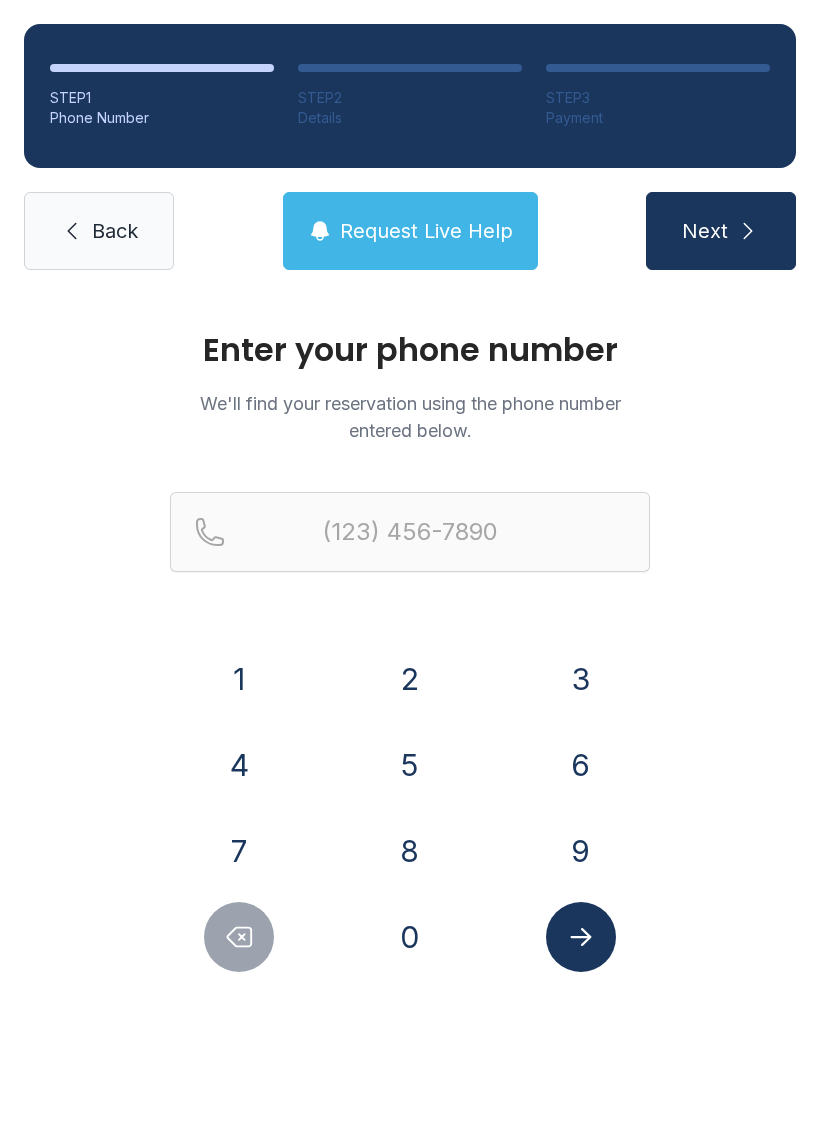scroll, scrollTop: 0, scrollLeft: 0, axis: both 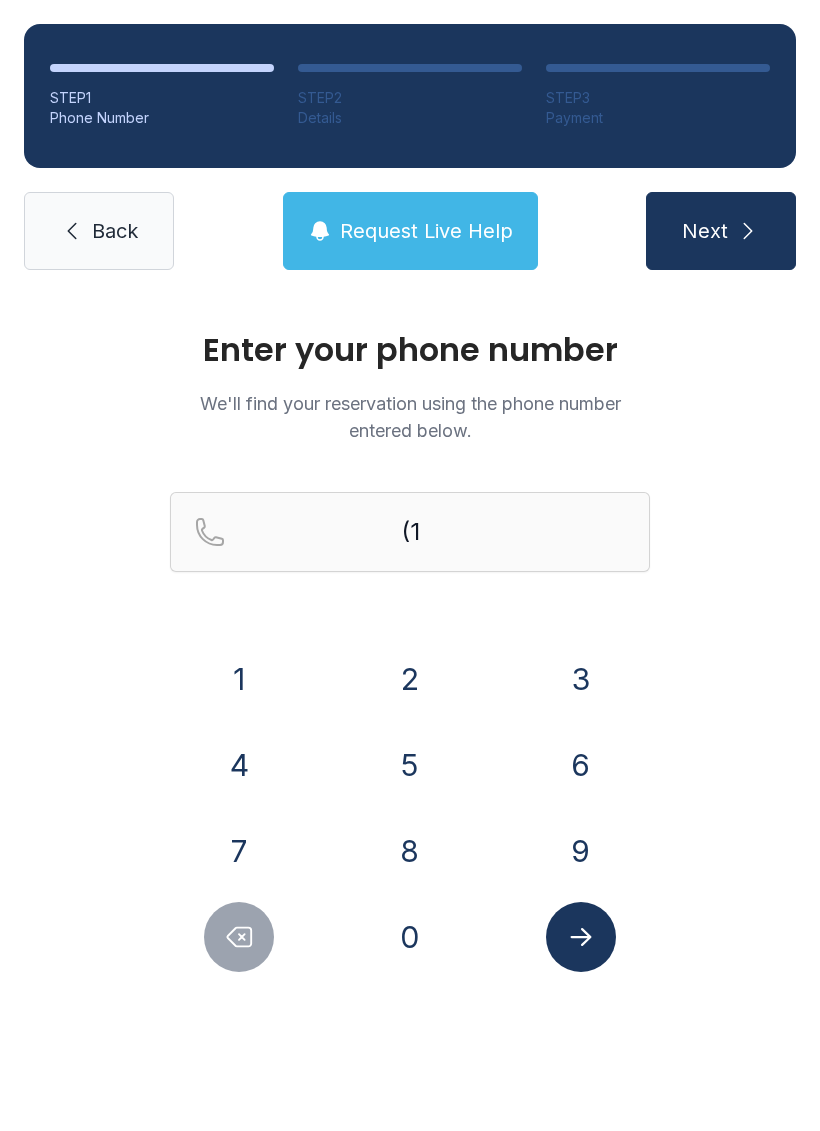 click on "8" at bounding box center [239, 679] 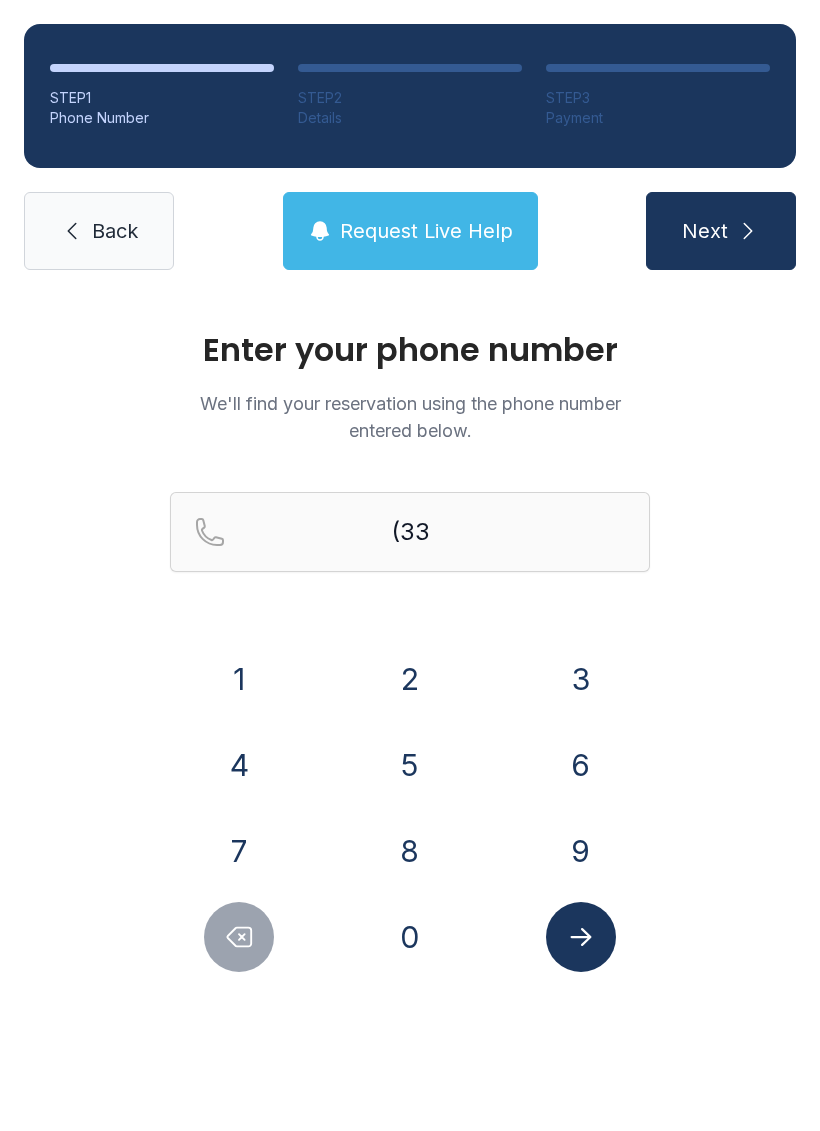 click on "5" at bounding box center [239, 679] 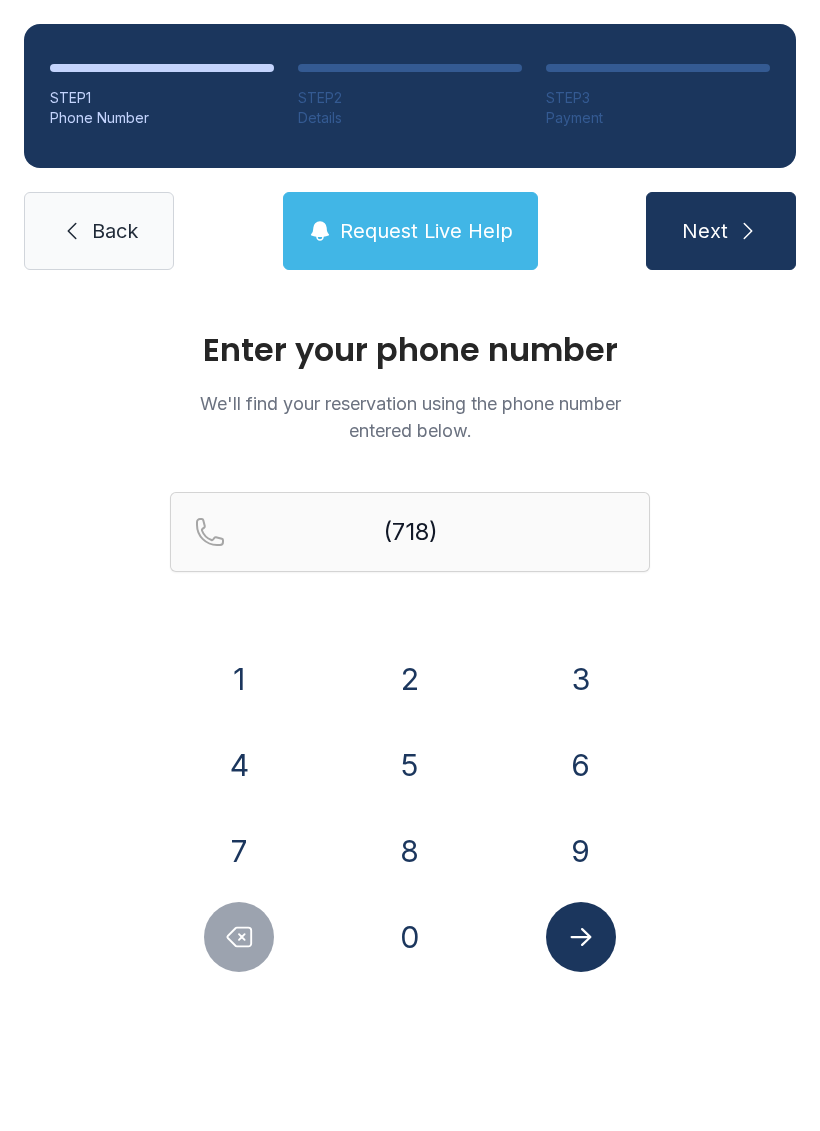 click on "4" at bounding box center [239, 679] 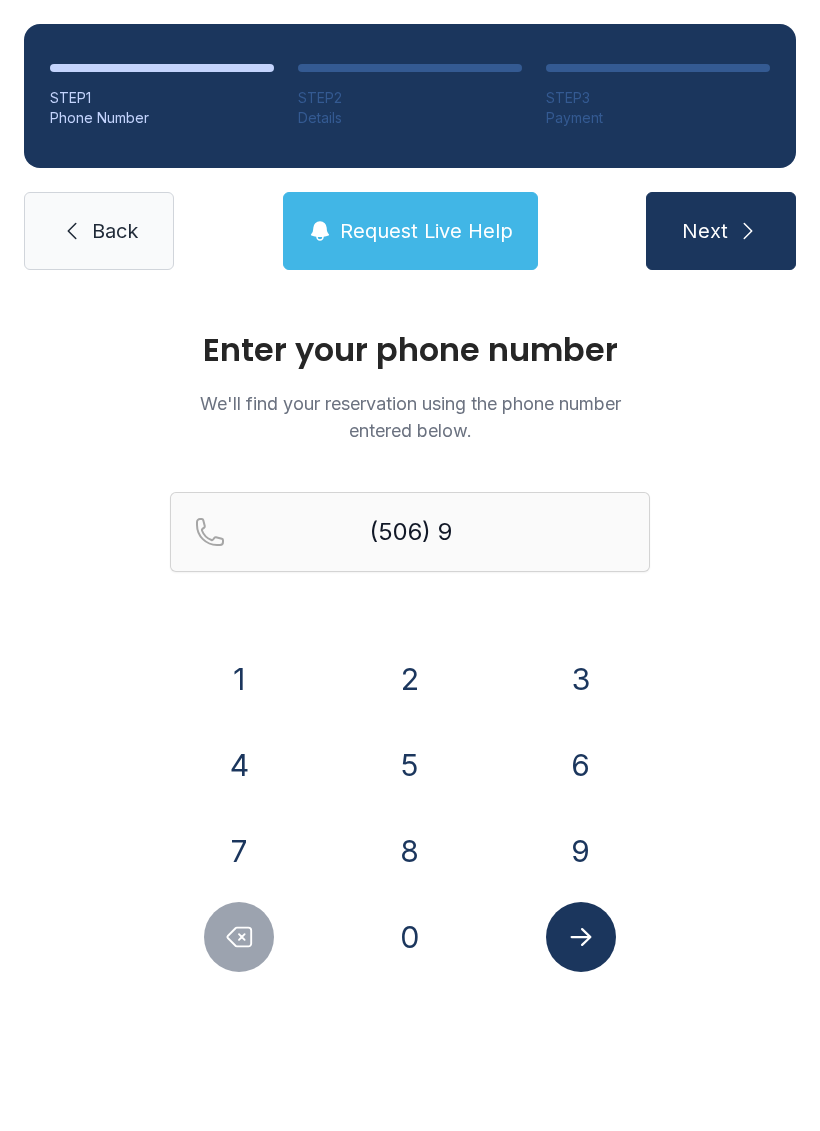 click on "4" at bounding box center [239, 679] 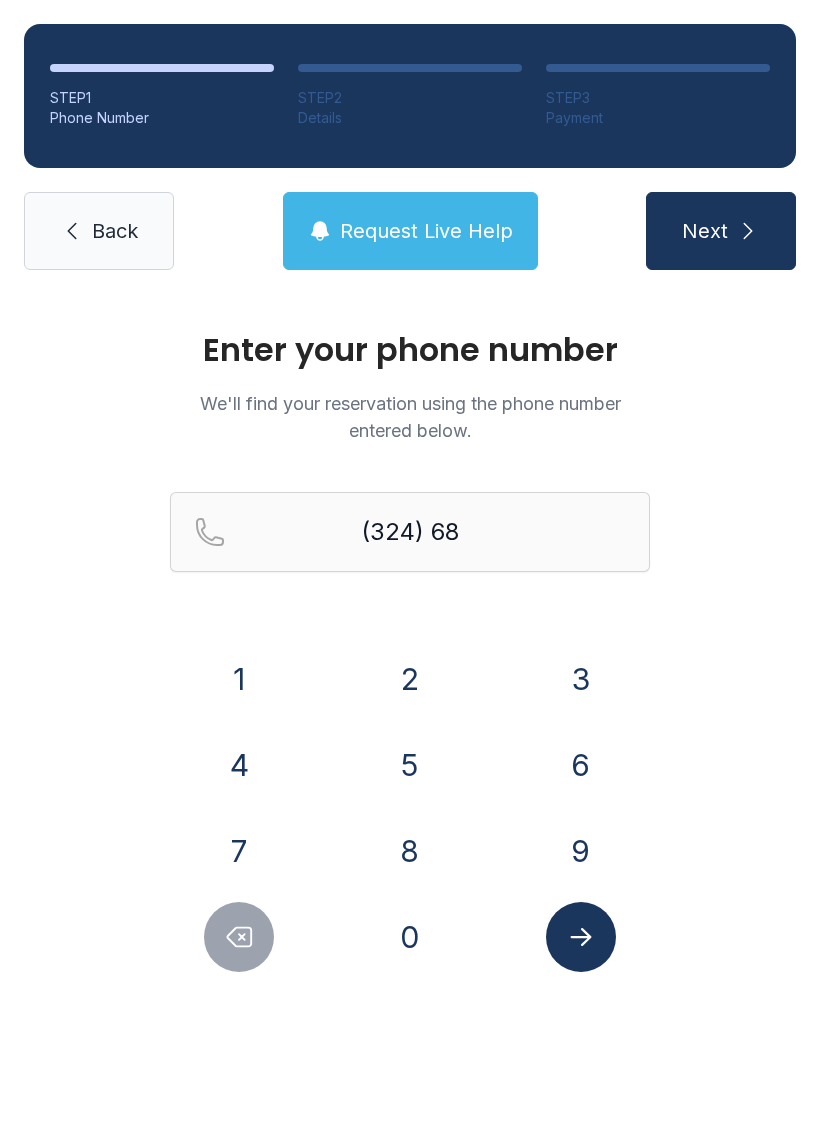 click on "5" at bounding box center (239, 679) 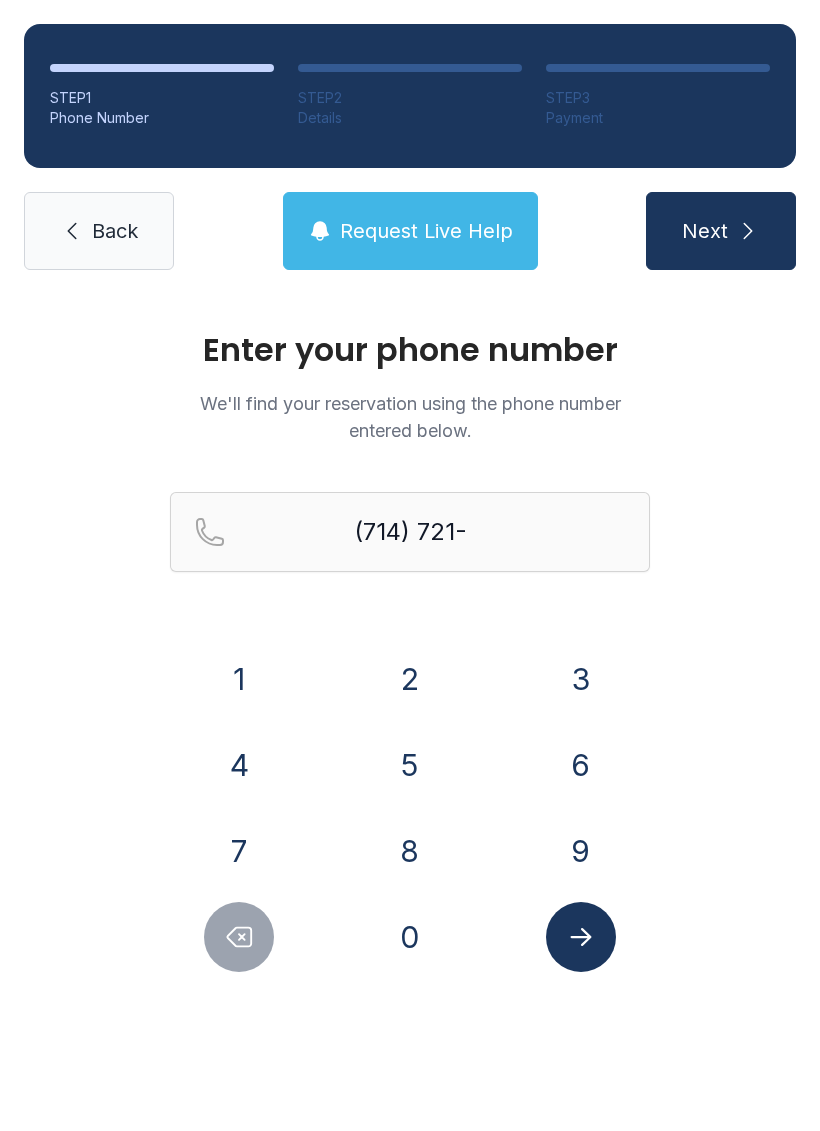 click on "2" at bounding box center [239, 679] 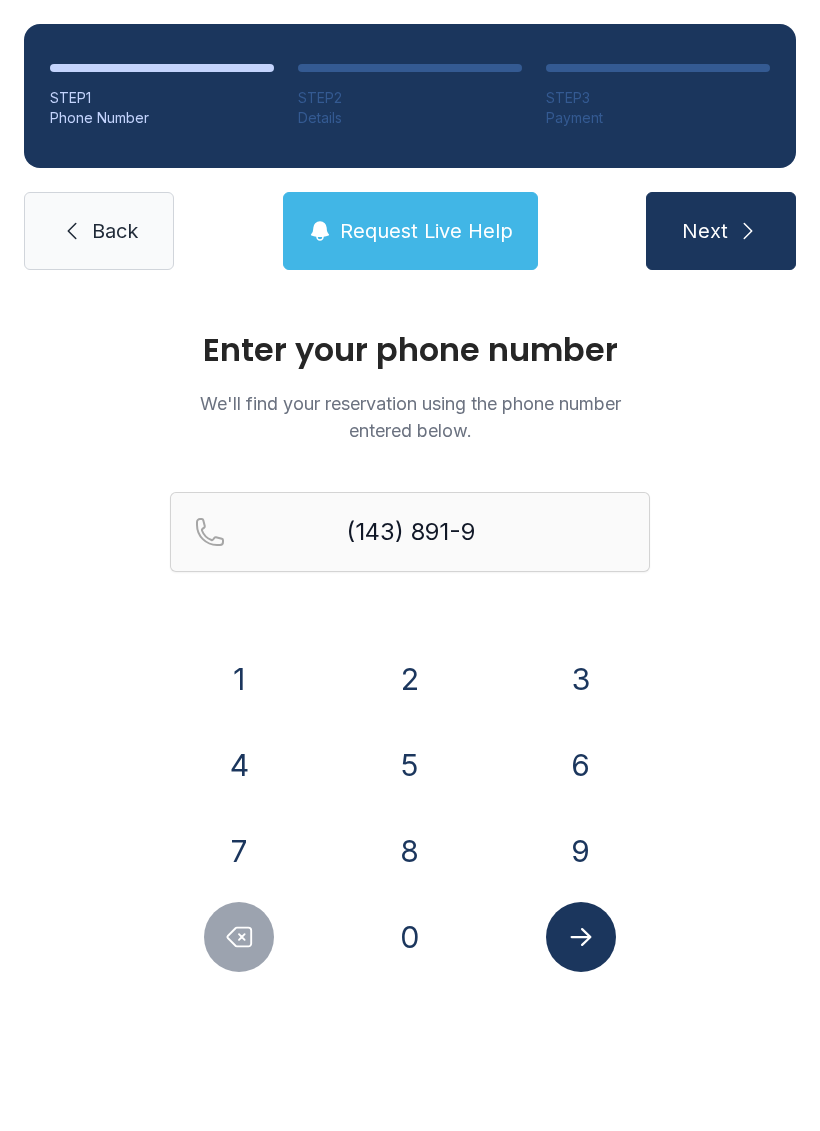 click on "4" at bounding box center (239, 679) 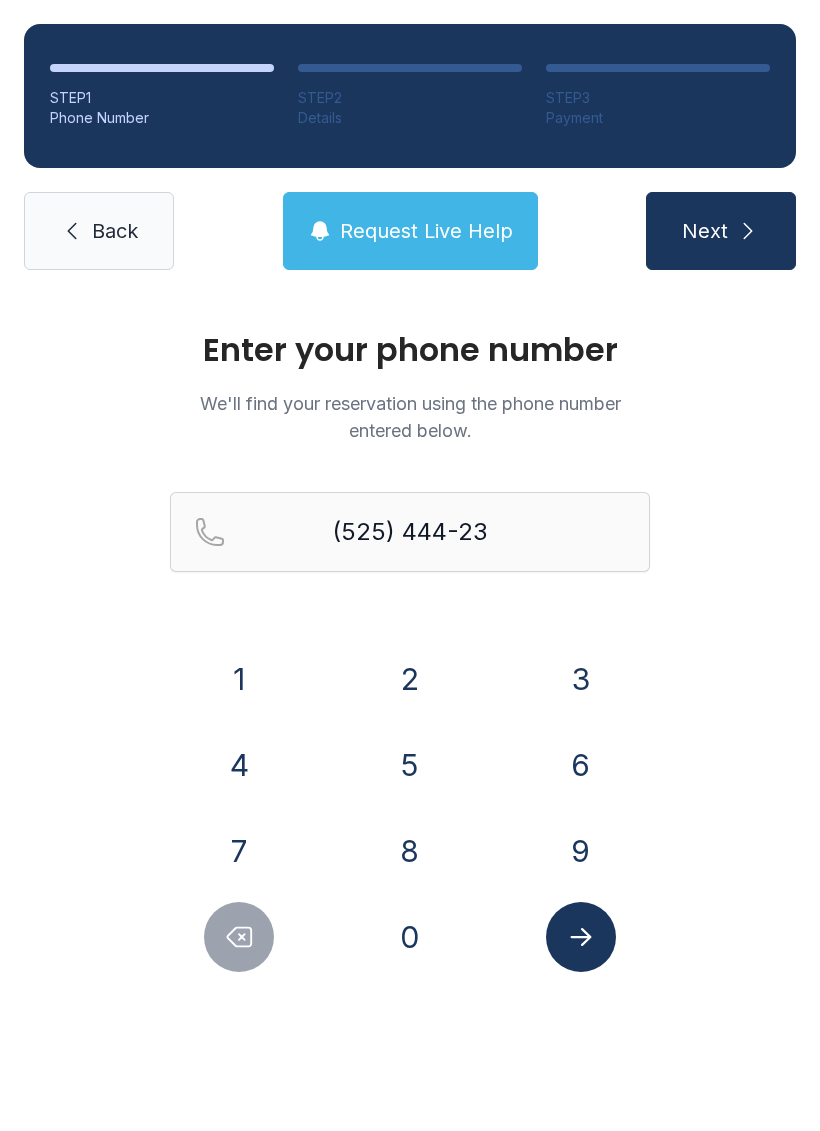 click on "2" at bounding box center [239, 679] 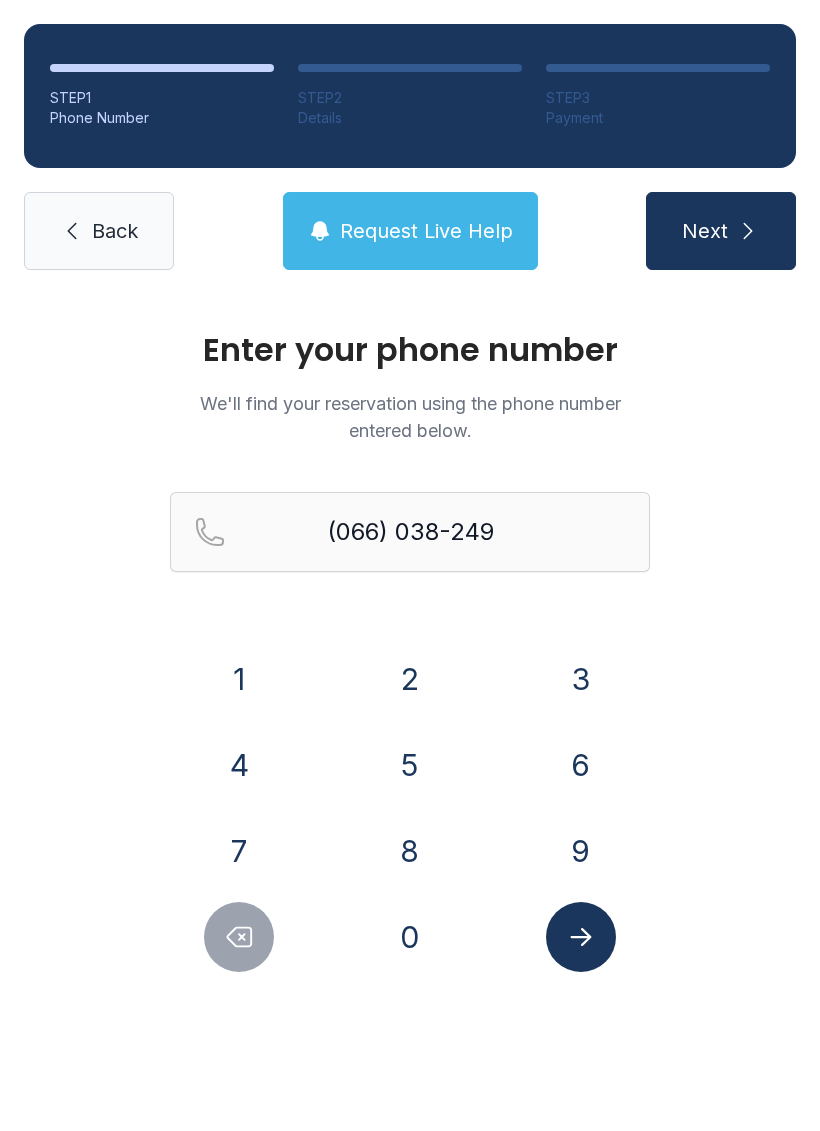 click on "2" at bounding box center [239, 679] 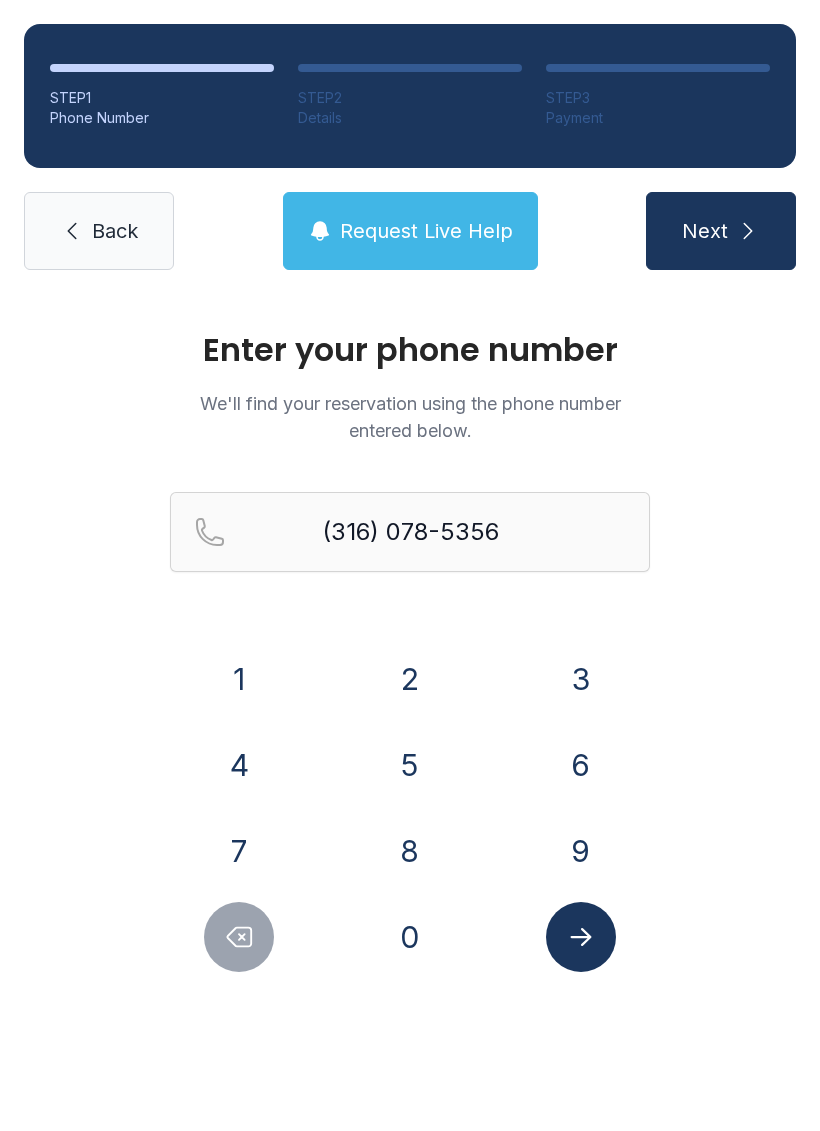 click at bounding box center [581, 937] 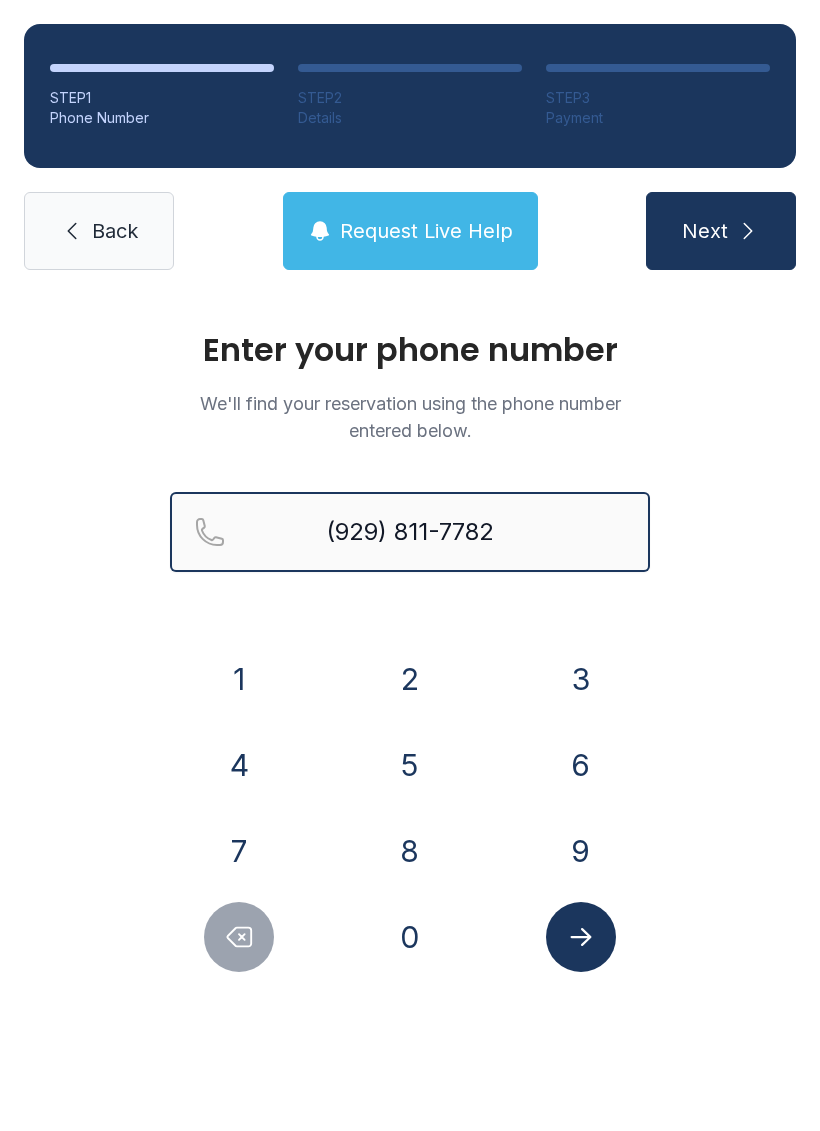 type on "(929) 811-7782" 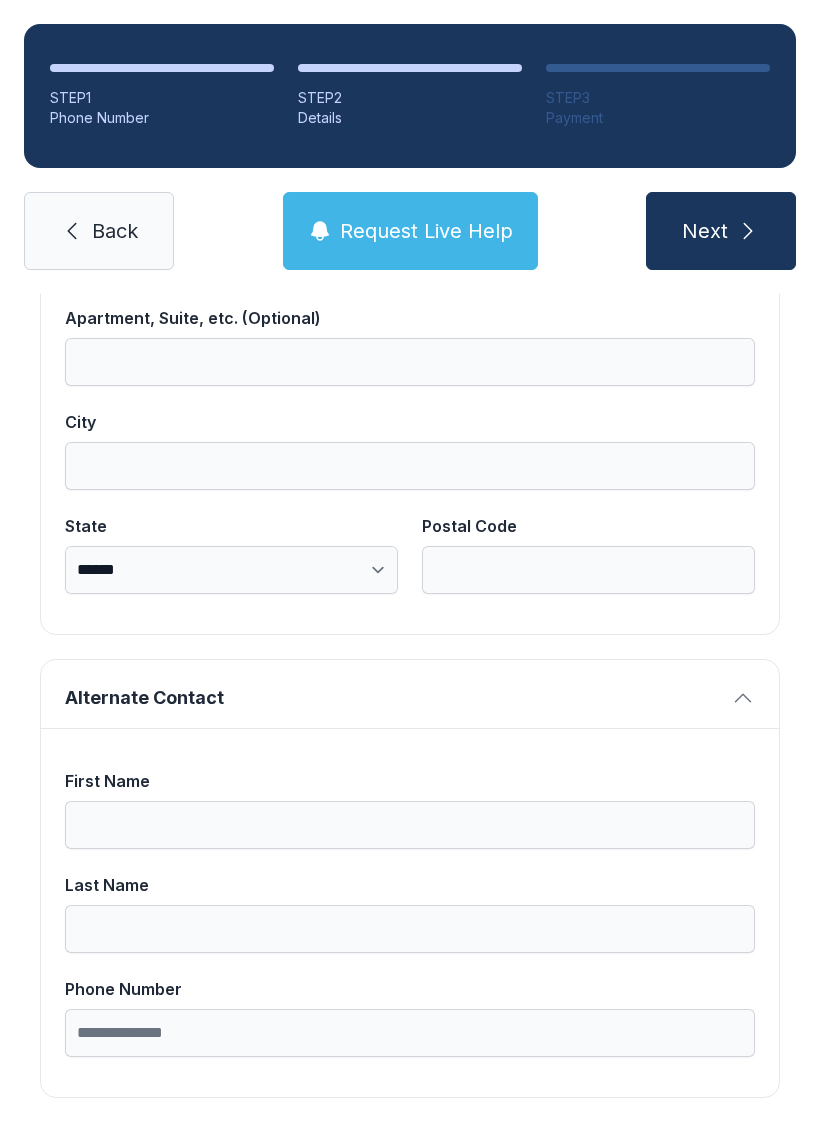 scroll, scrollTop: 1269, scrollLeft: 0, axis: vertical 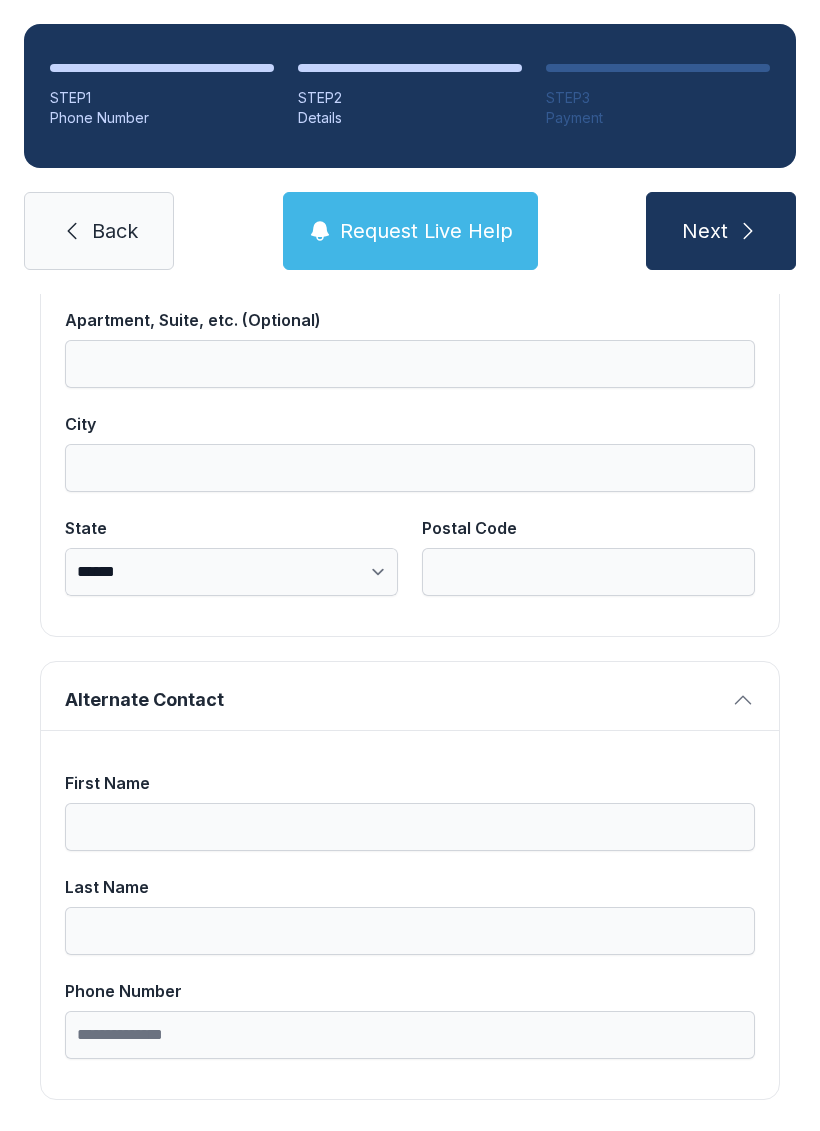 click on "Back" at bounding box center [115, 231] 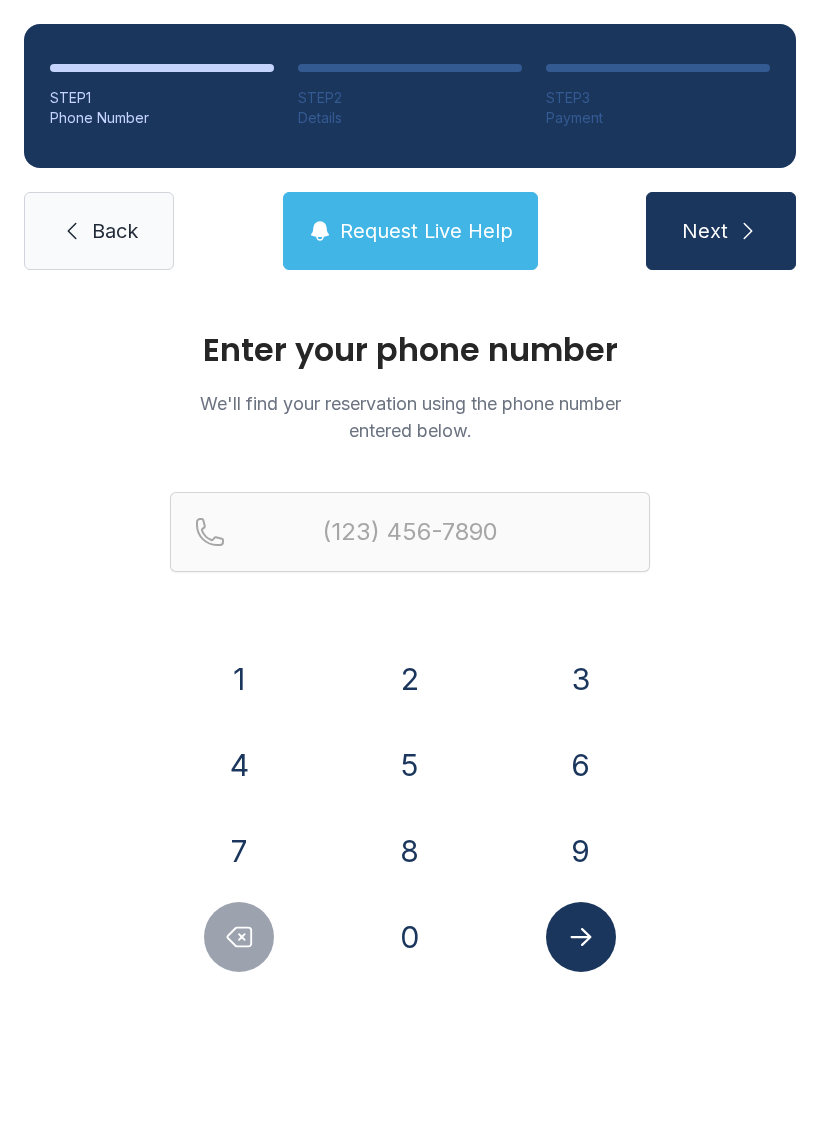 click on "Back" at bounding box center [99, 231] 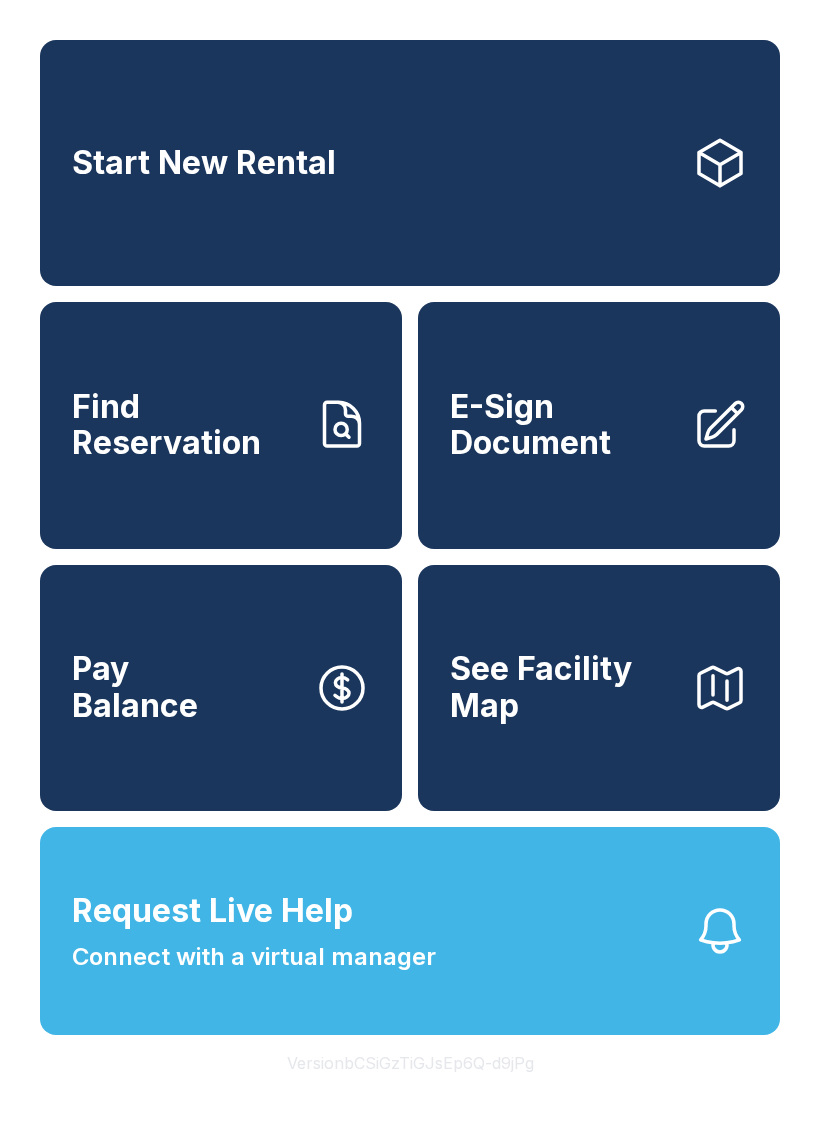 click on "Find Reservation" at bounding box center (185, 425) 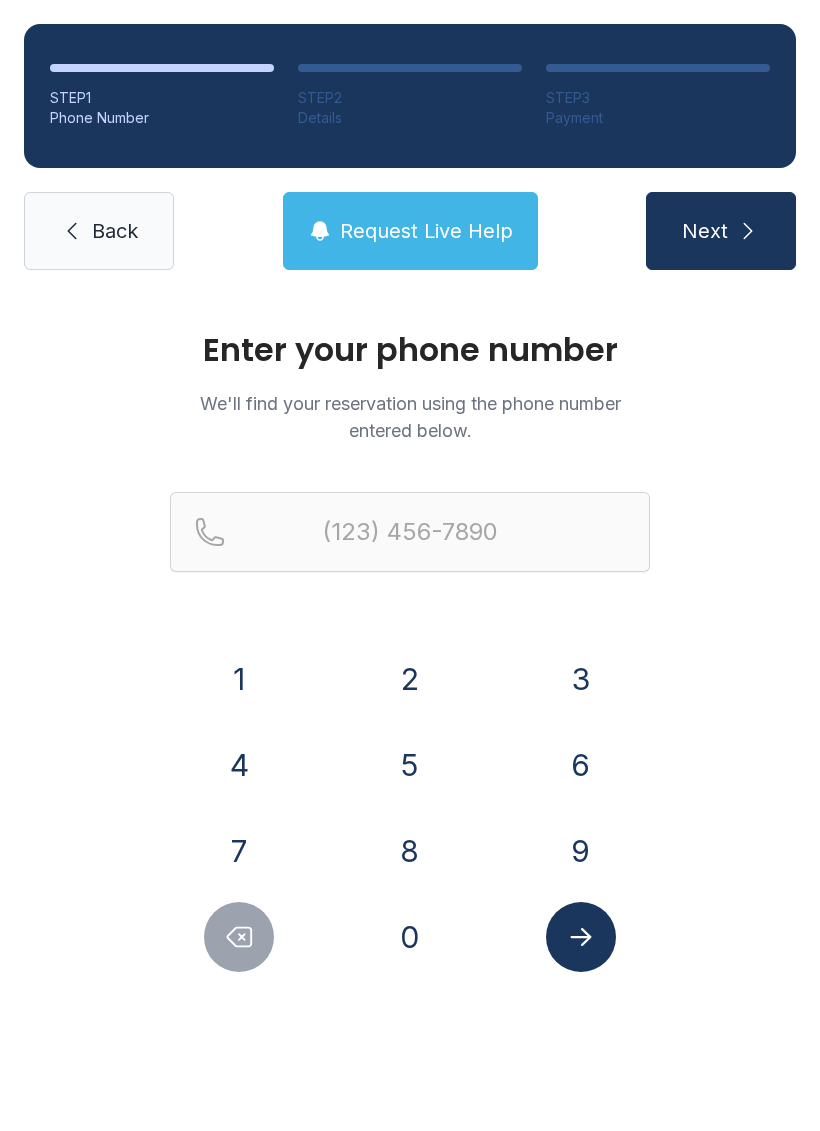 click on "5" at bounding box center [239, 679] 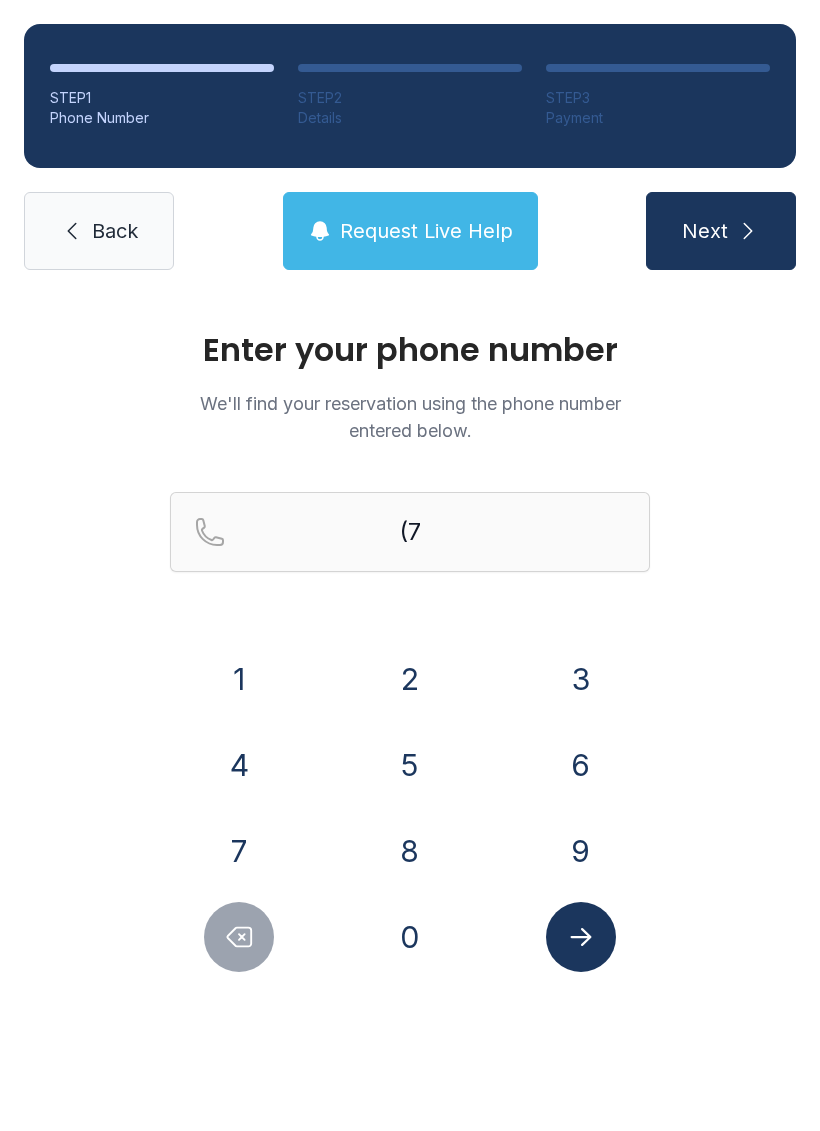 click on "6" at bounding box center [239, 679] 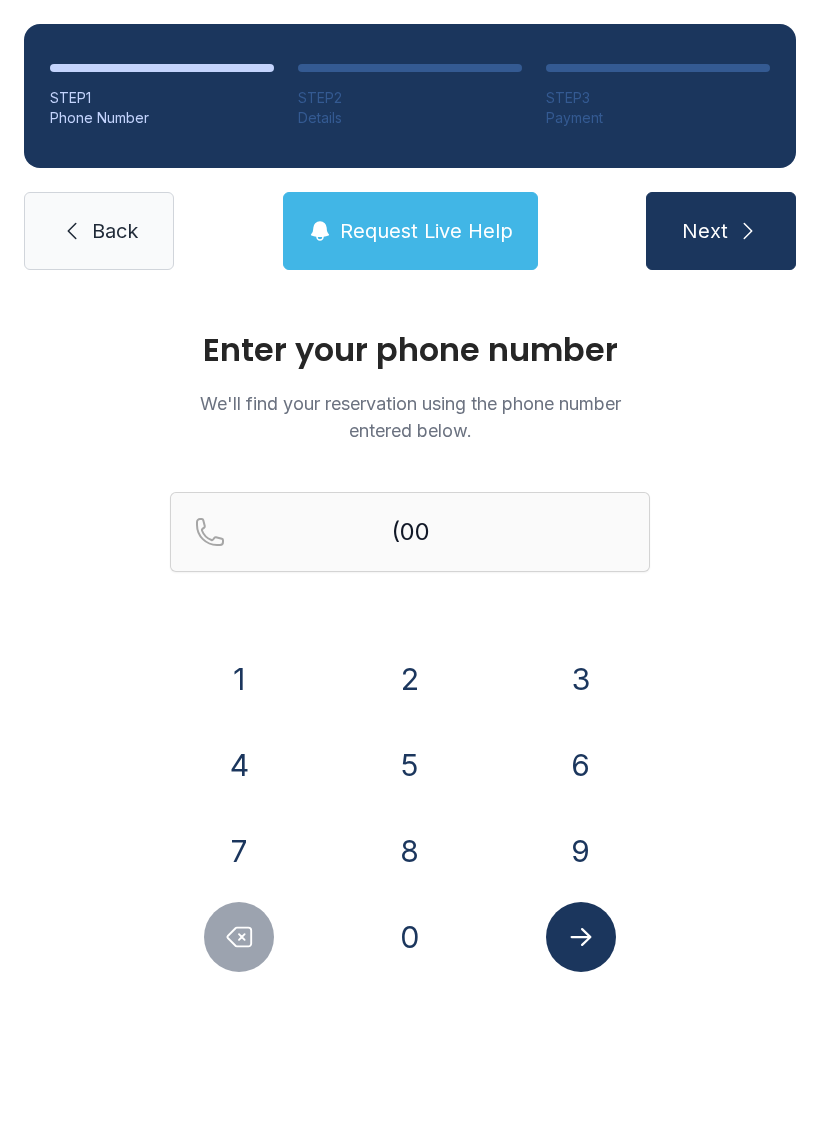 click on "1" at bounding box center (239, 679) 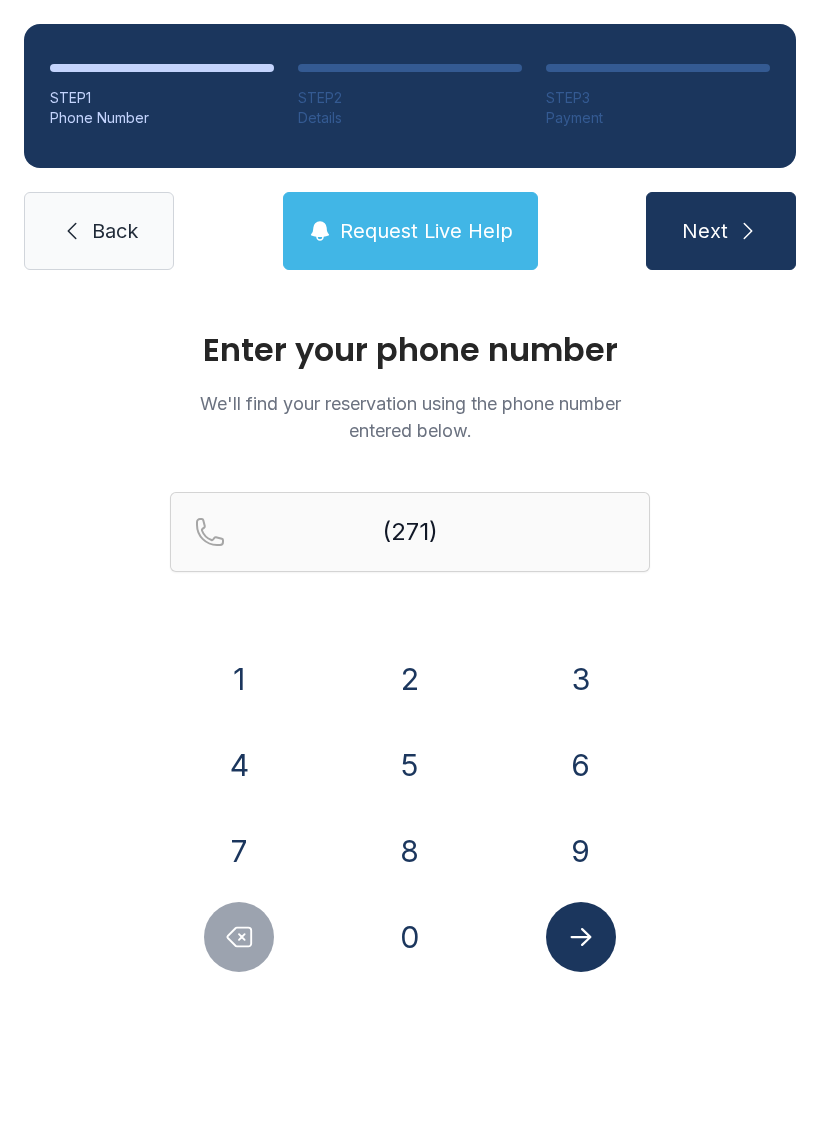 click on "6" at bounding box center (239, 679) 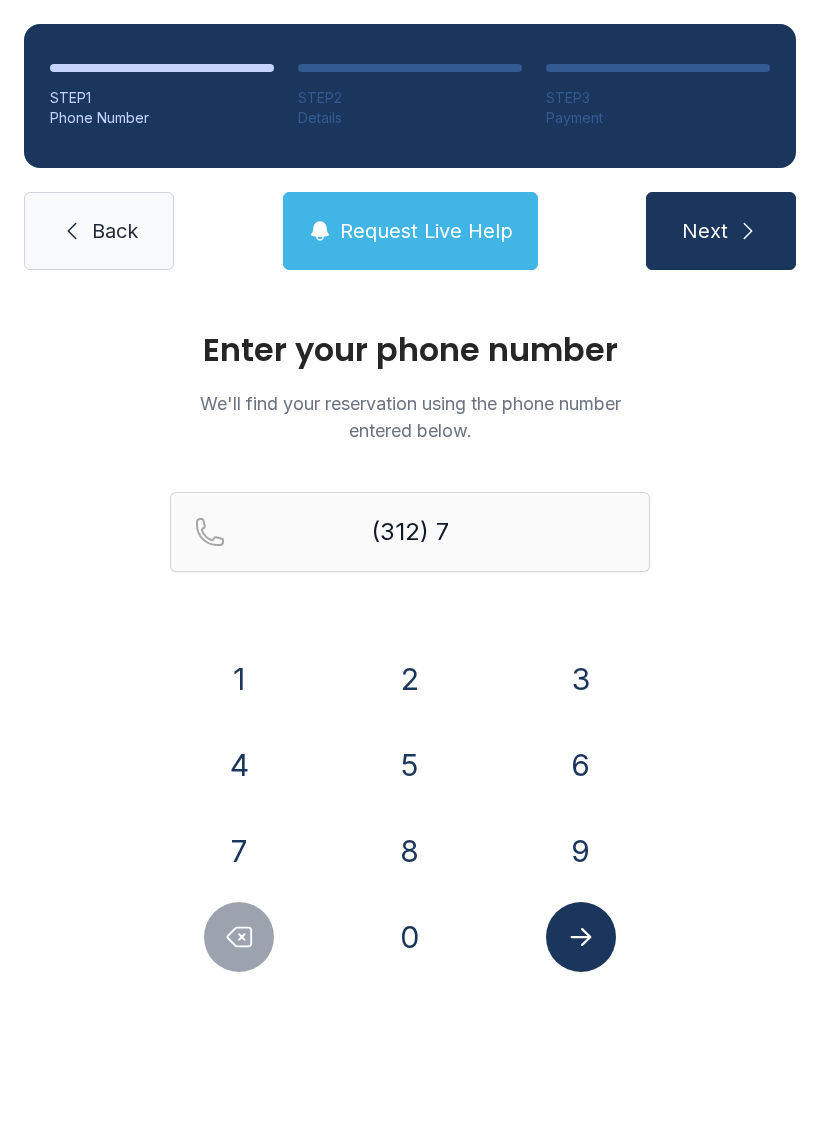 click on "7" at bounding box center (239, 679) 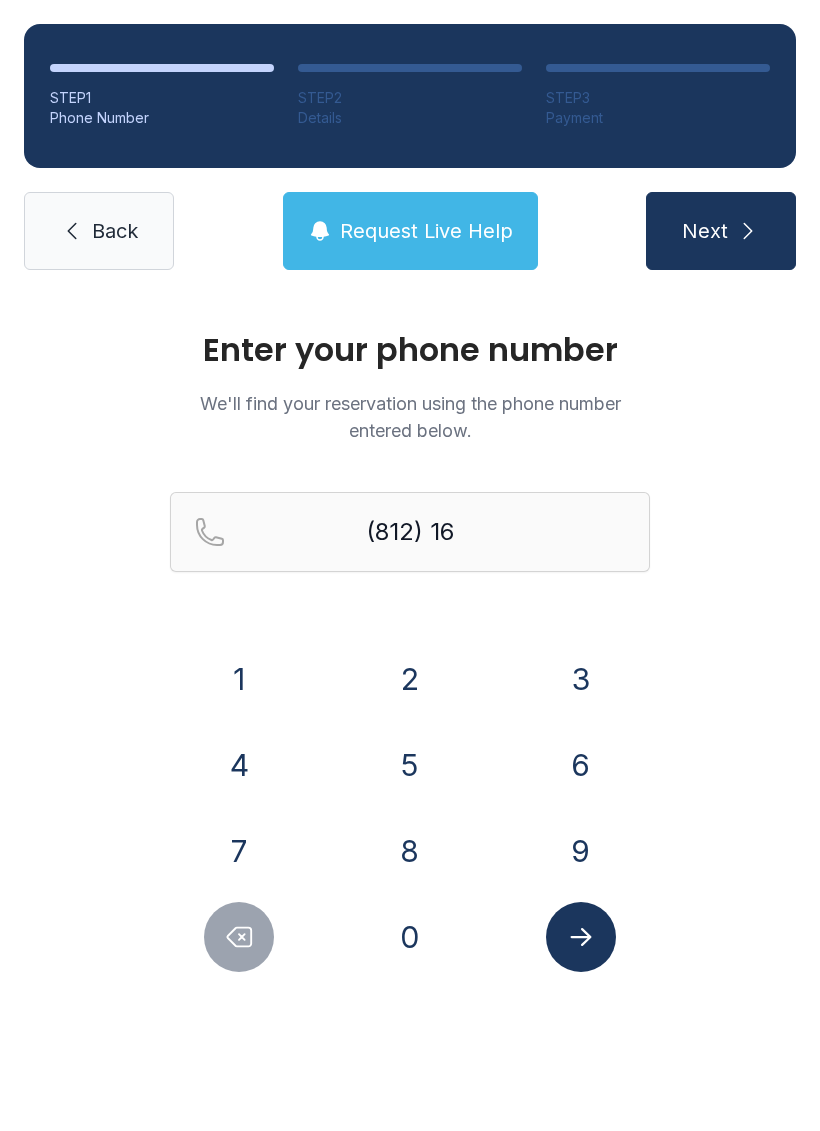 click on "2" at bounding box center [239, 679] 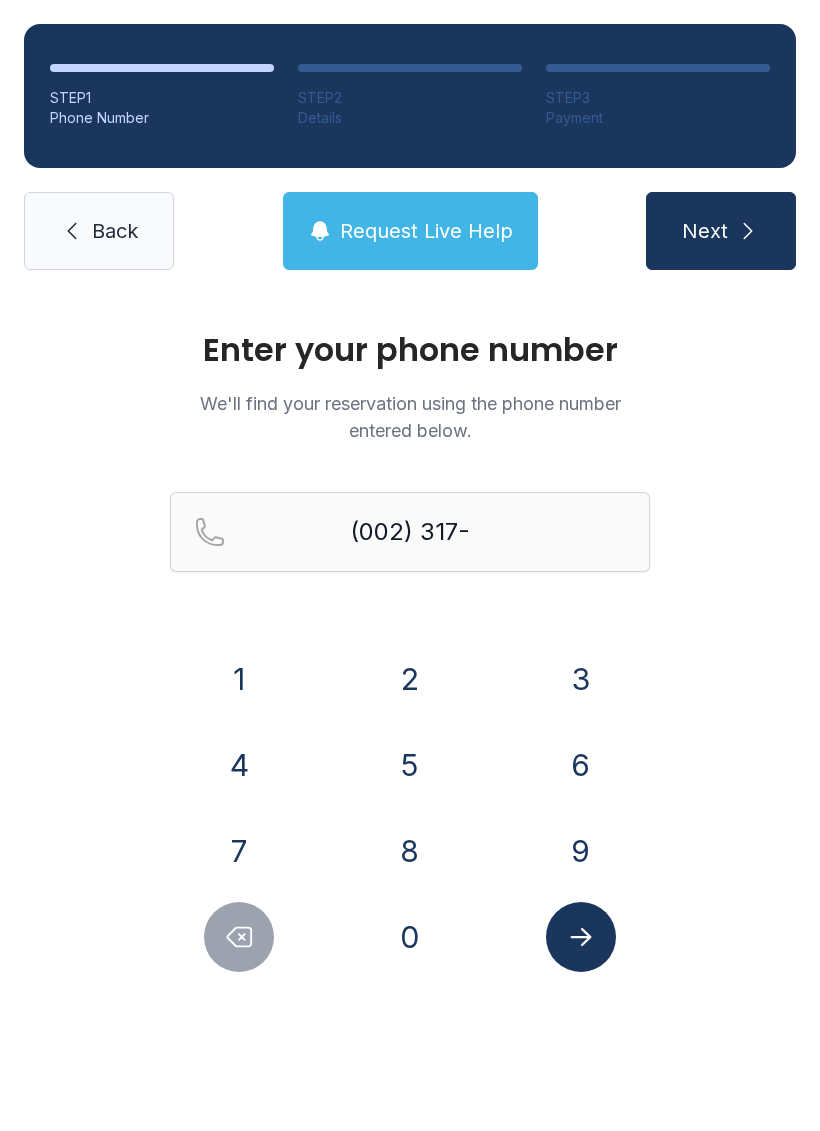 click on "9" at bounding box center [239, 679] 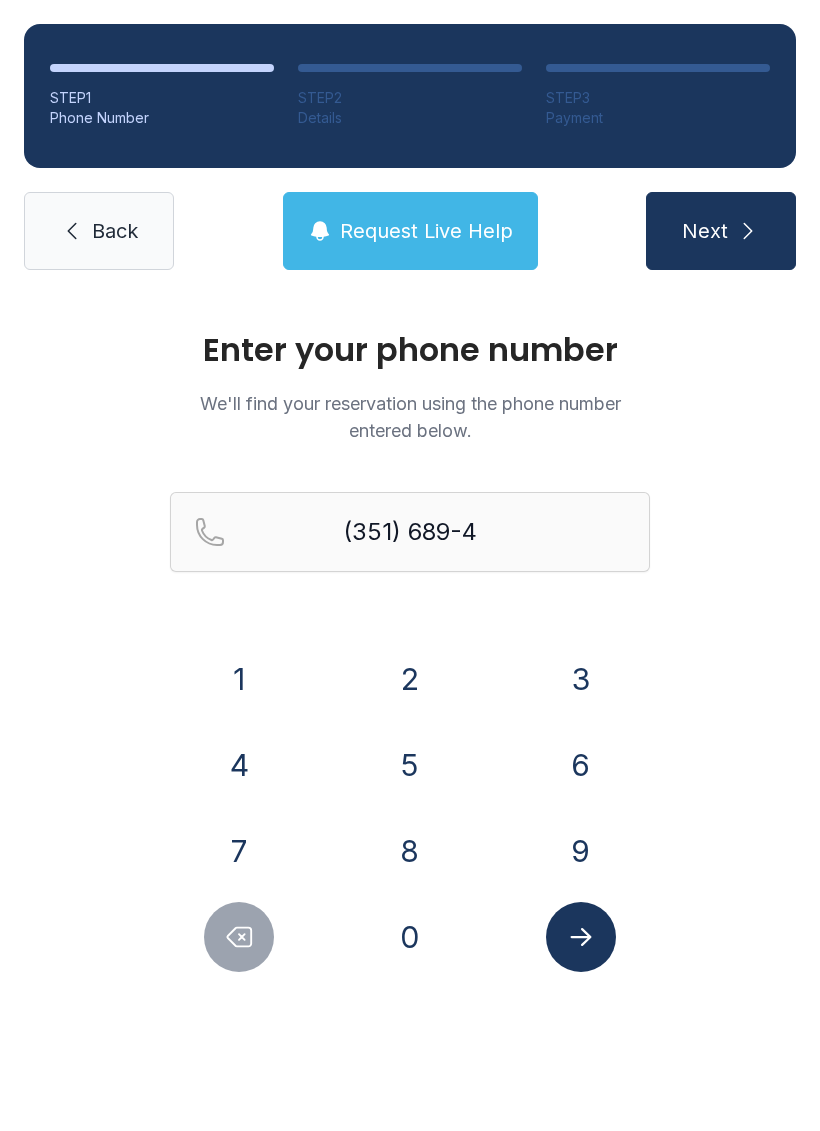 click on "7" at bounding box center (239, 679) 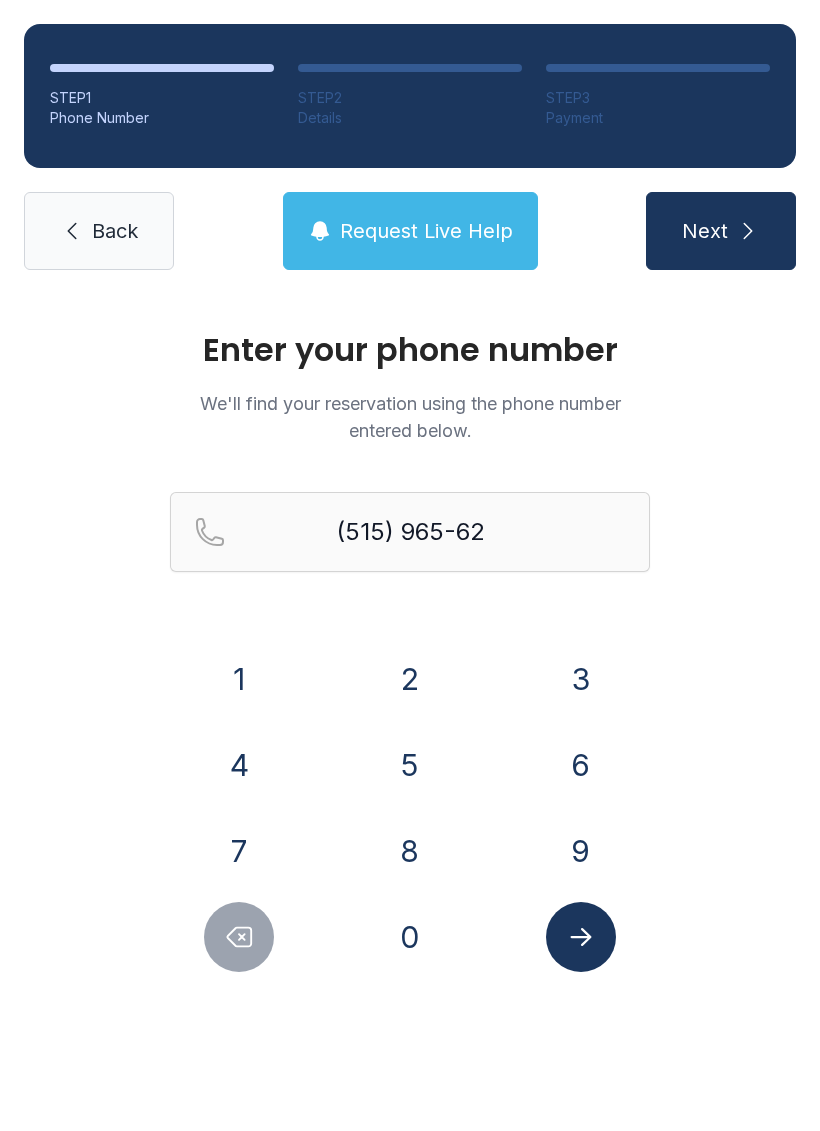 click on "0" at bounding box center (239, 679) 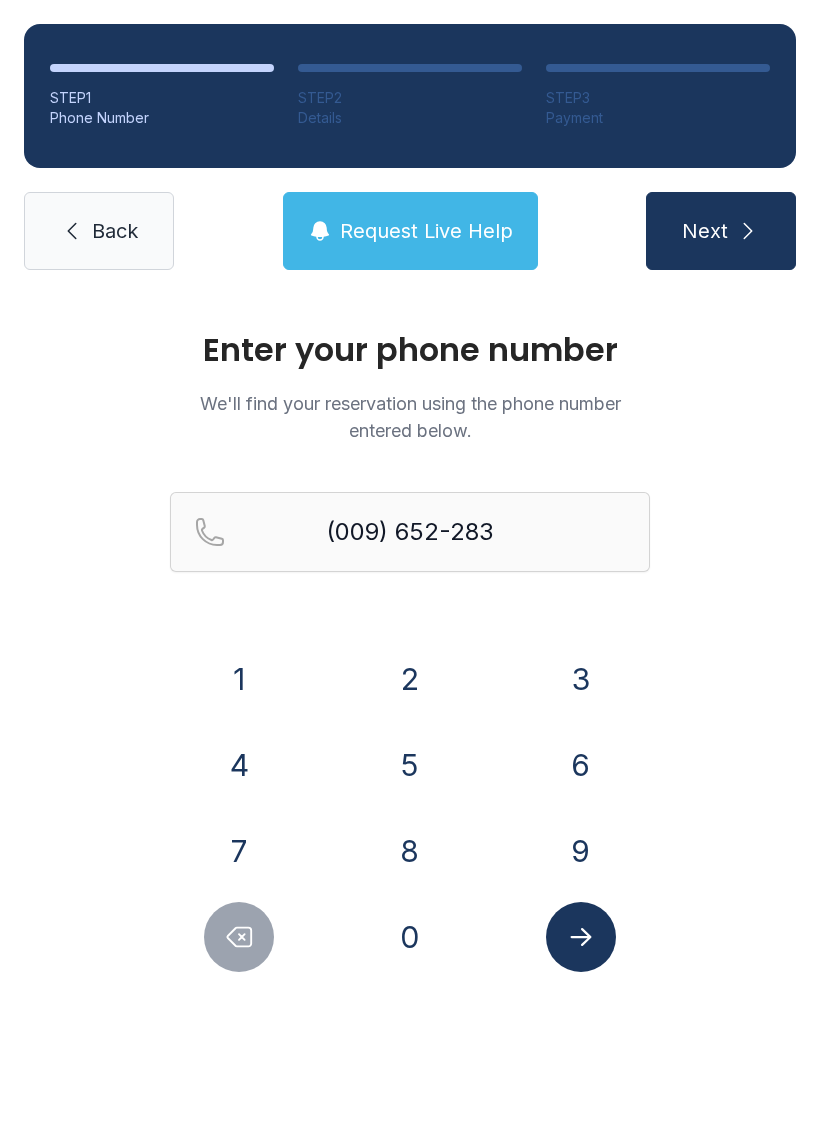 click on "5" at bounding box center [239, 679] 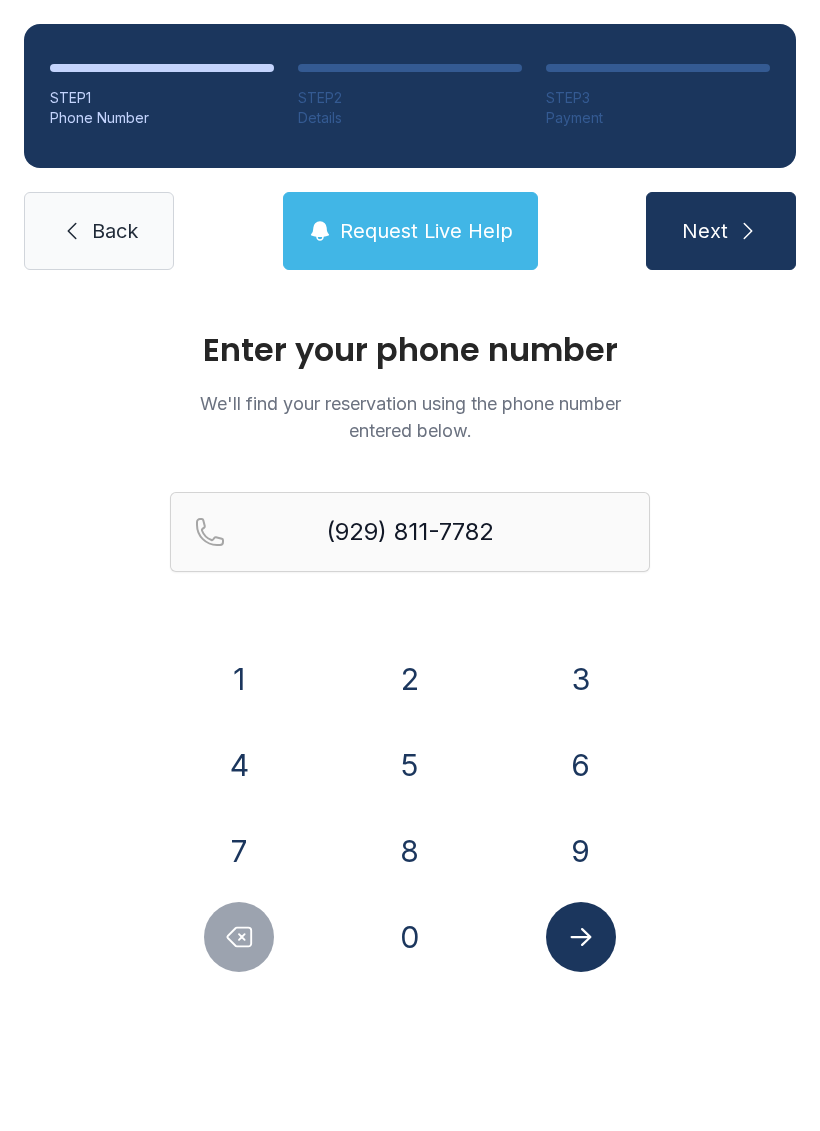 click at bounding box center (581, 937) 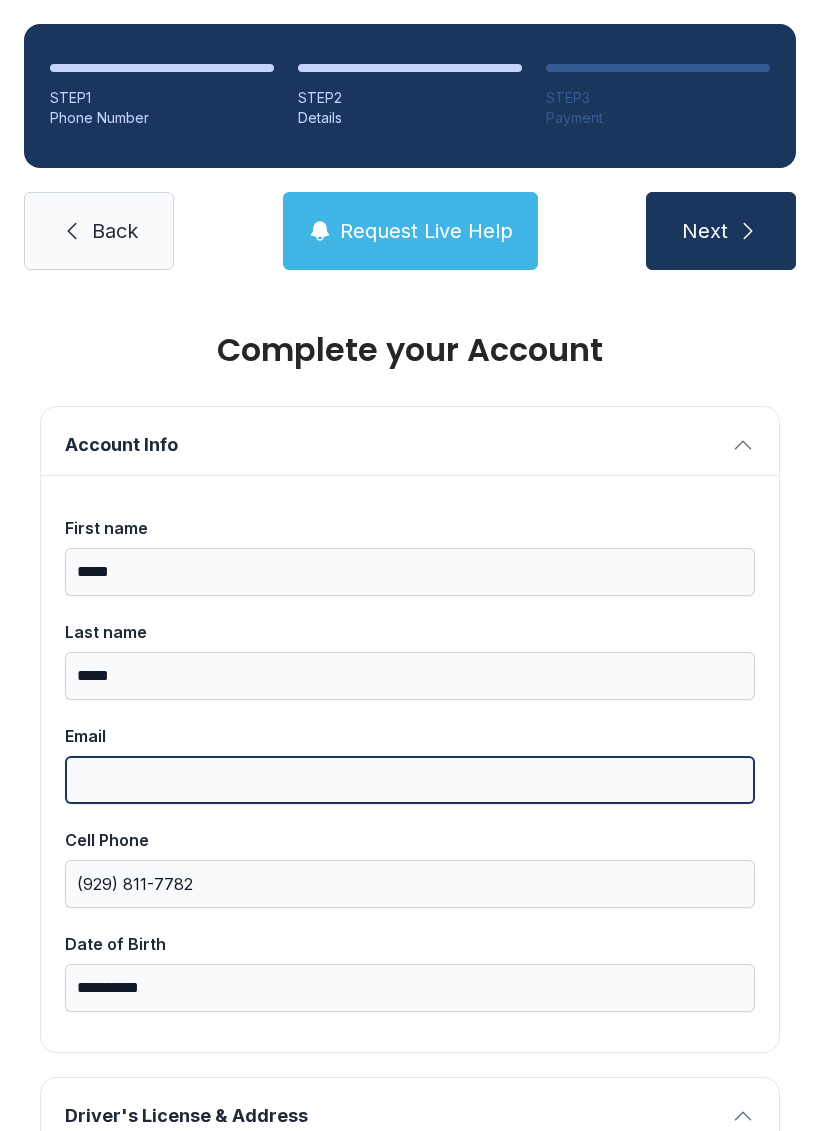 click on "Email" at bounding box center [410, 780] 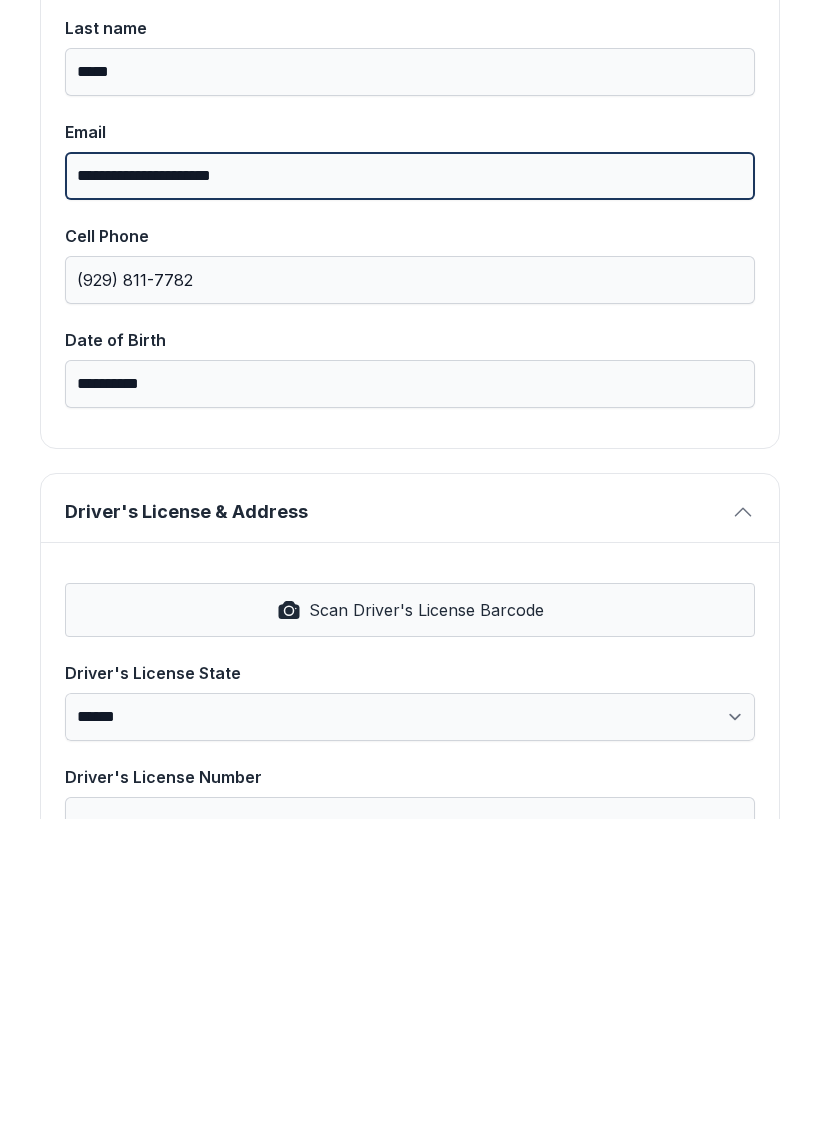 scroll, scrollTop: 302, scrollLeft: 0, axis: vertical 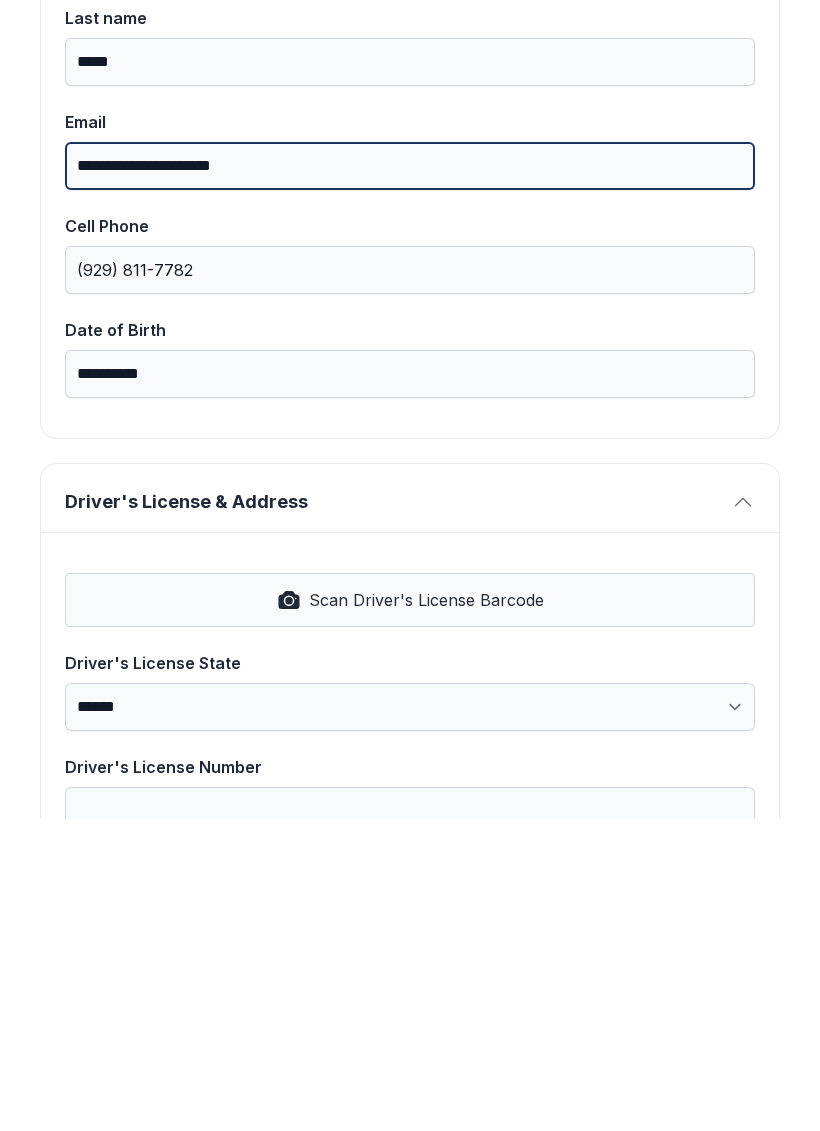 type on "**********" 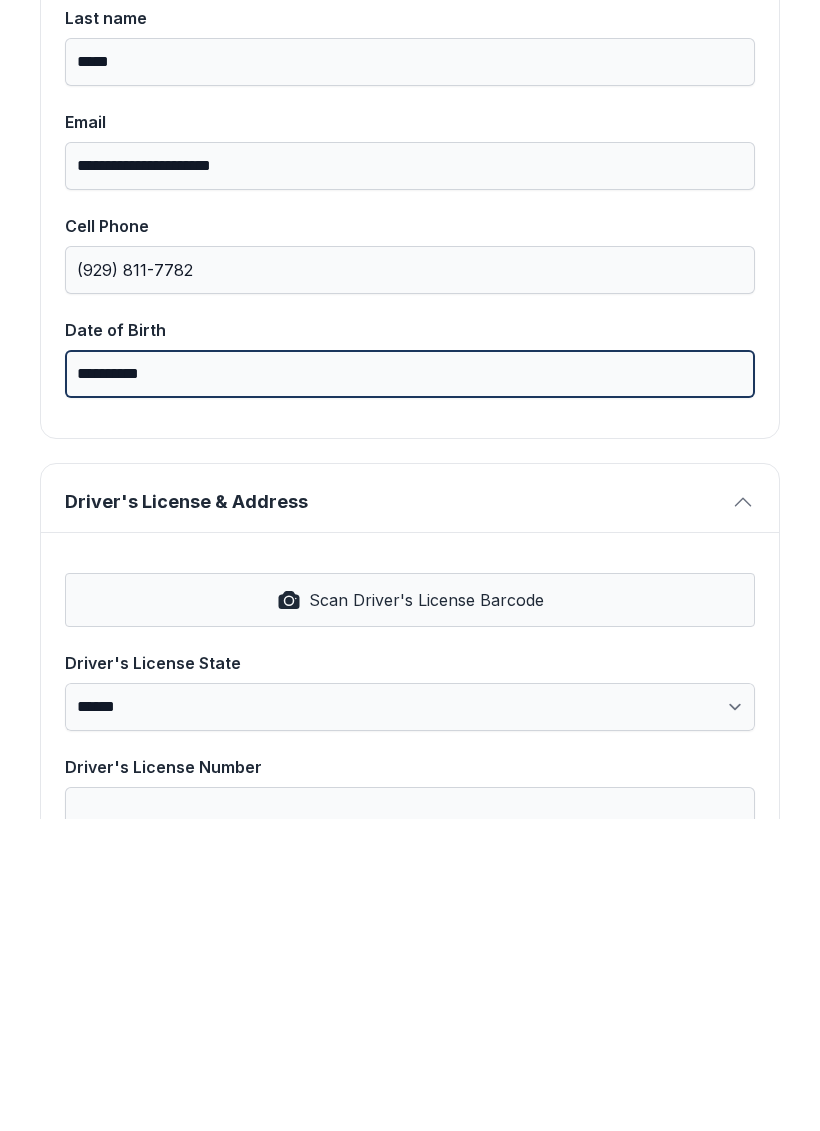click on "**********" at bounding box center (410, 686) 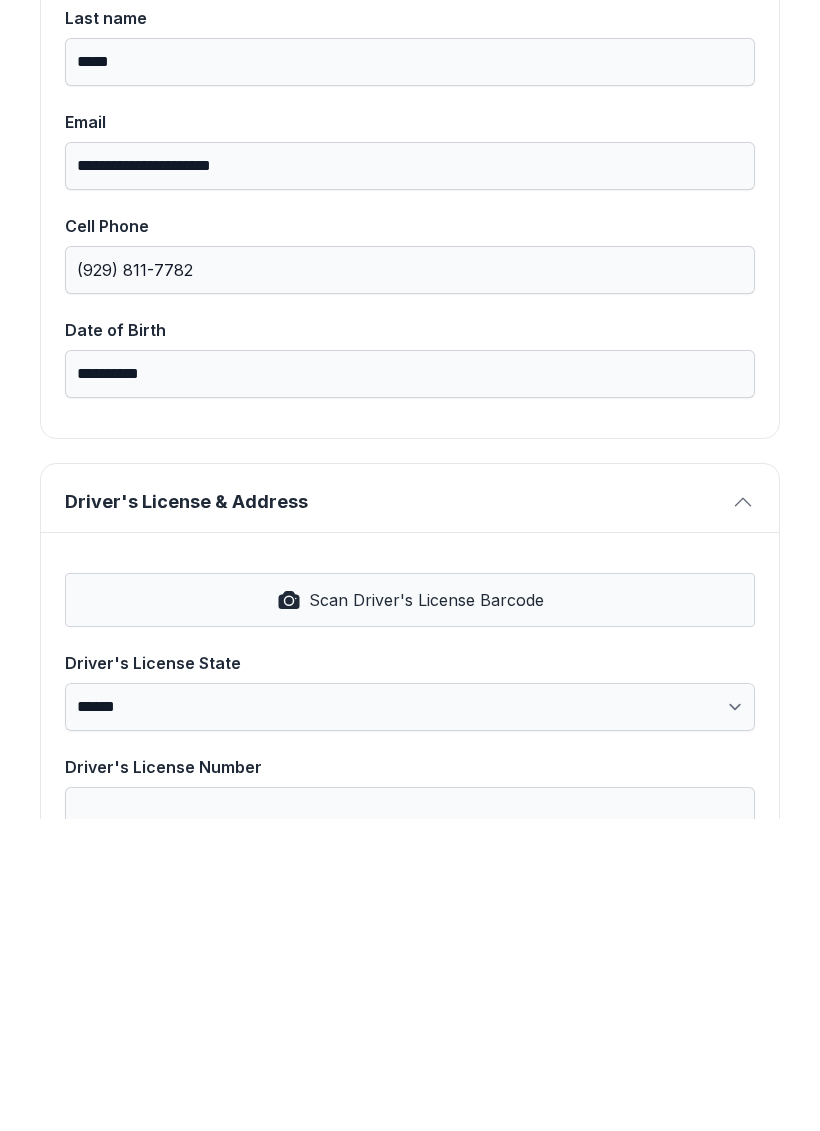 click on "Scan Driver's License Barcode" at bounding box center (426, 912) 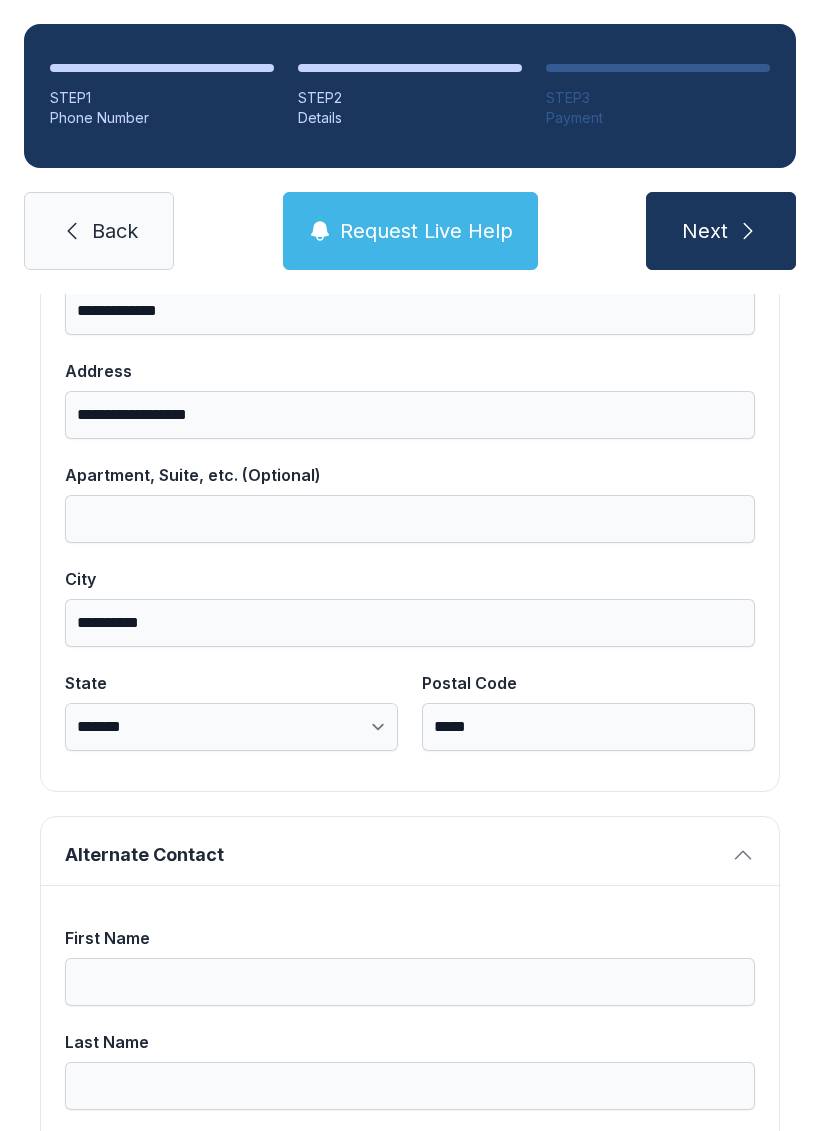 scroll, scrollTop: 1116, scrollLeft: 0, axis: vertical 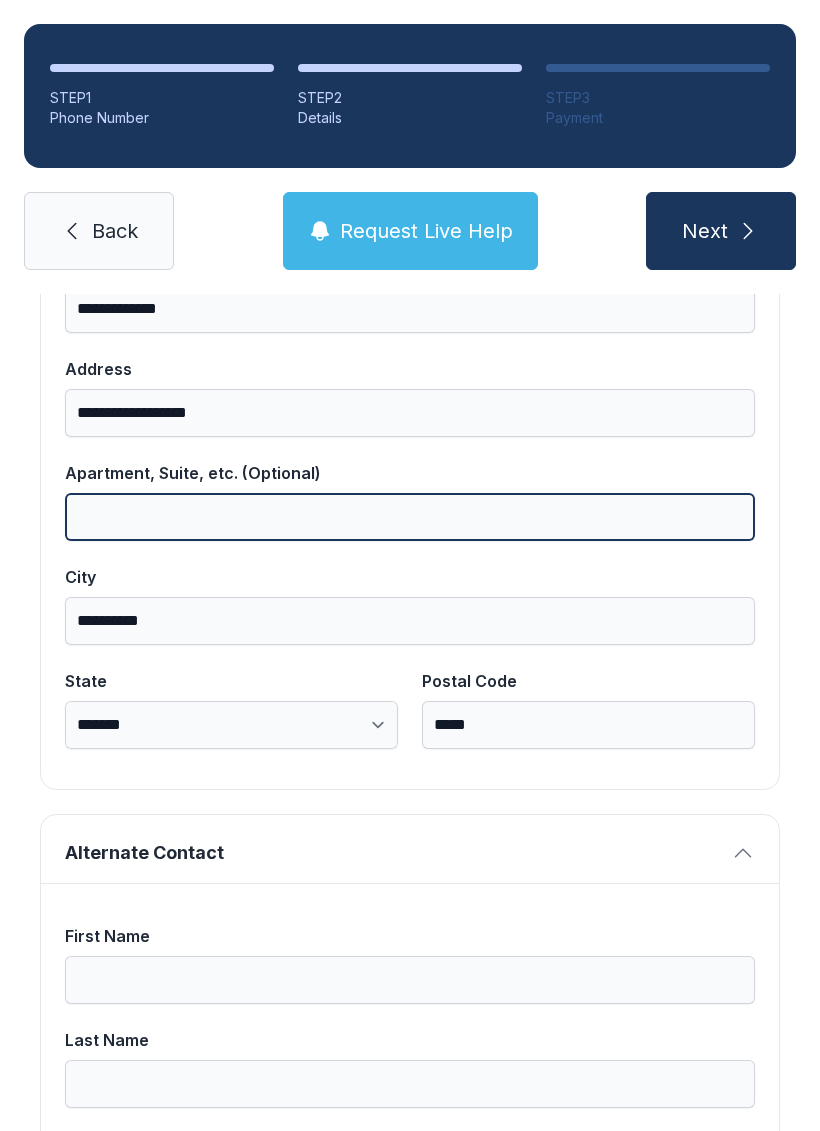 click on "Apartment, Suite, etc. (Optional)" at bounding box center [410, 517] 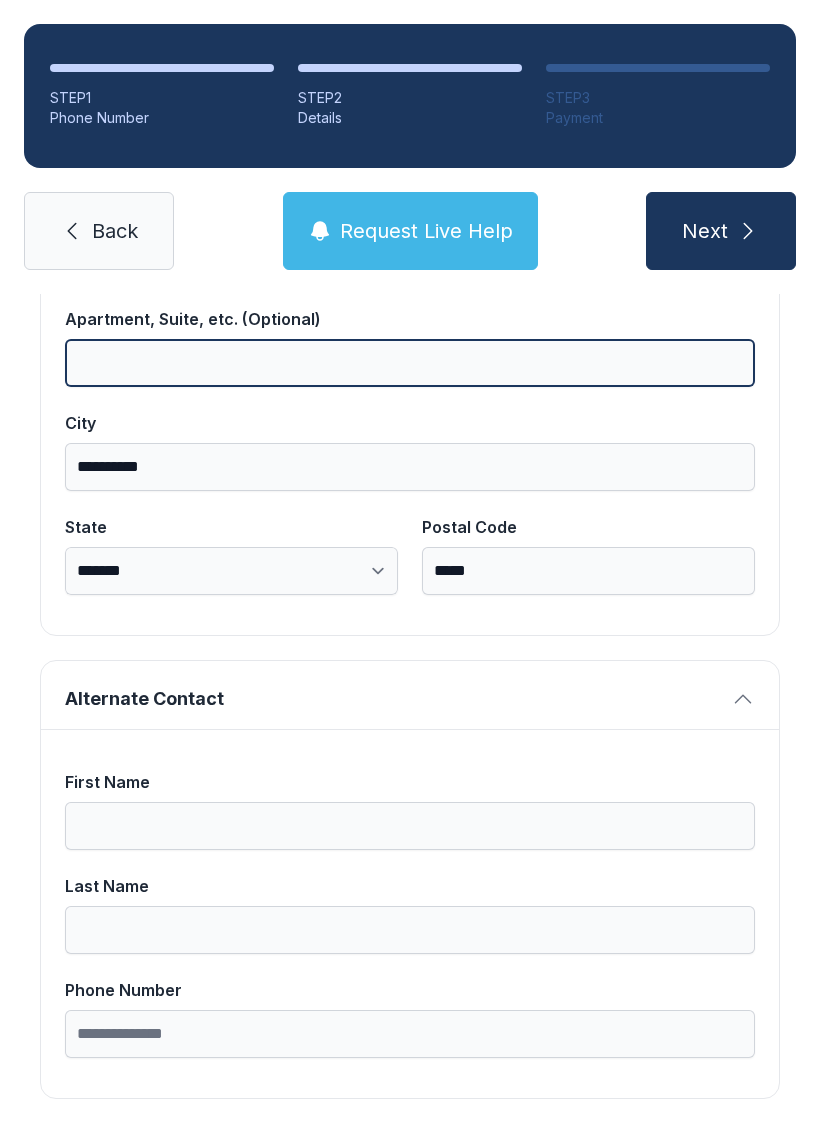 scroll, scrollTop: 1269, scrollLeft: 0, axis: vertical 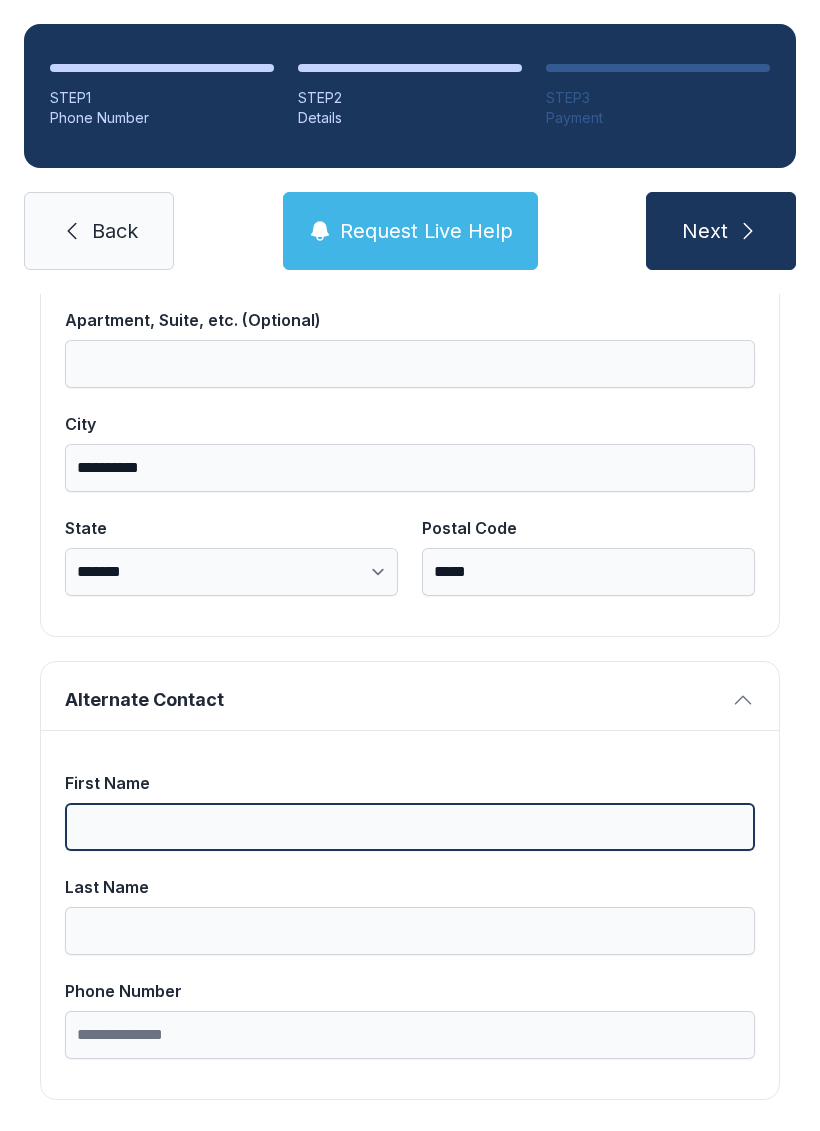 click on "First Name" at bounding box center (410, 827) 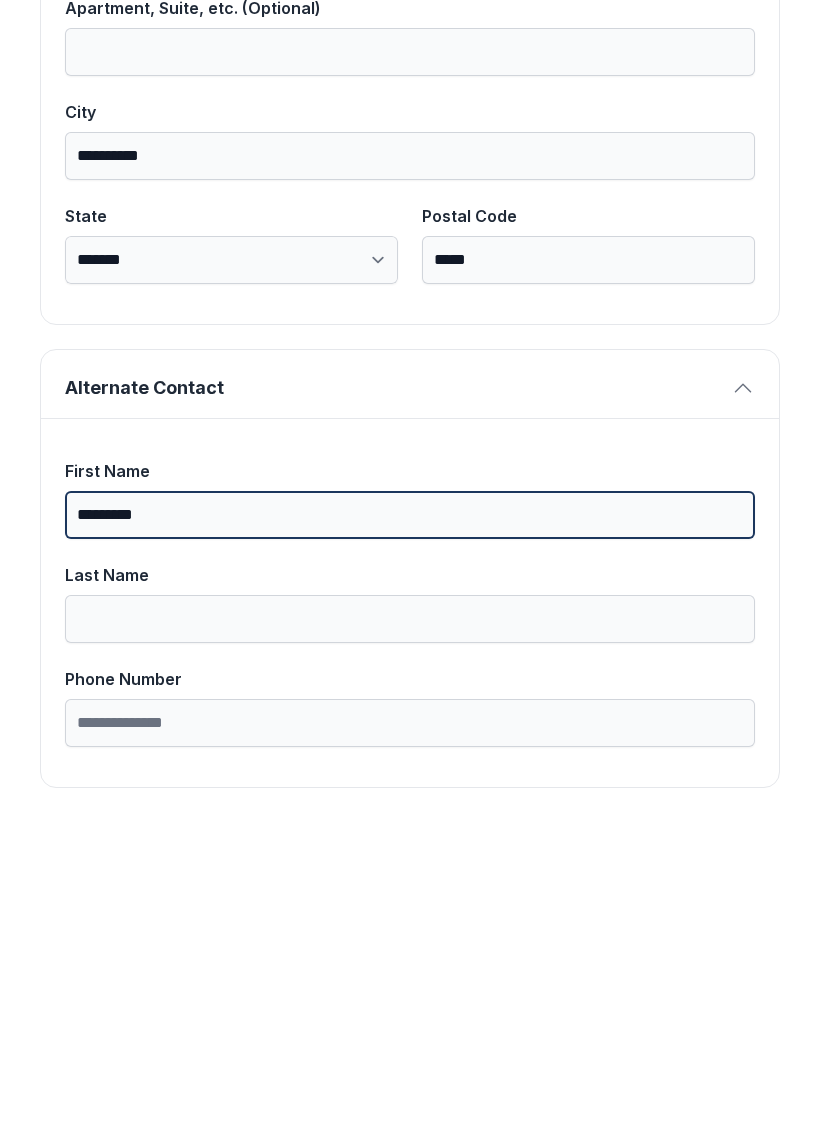 type on "*********" 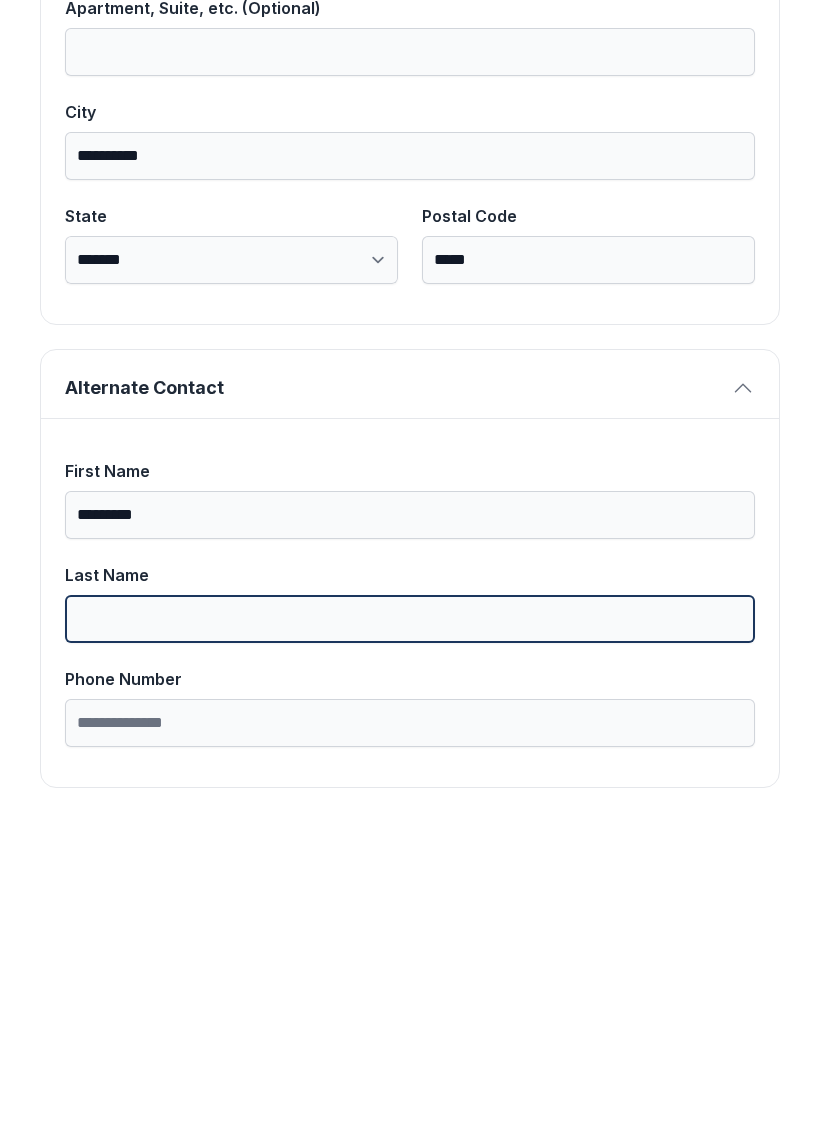 click on "Last Name" at bounding box center (410, 931) 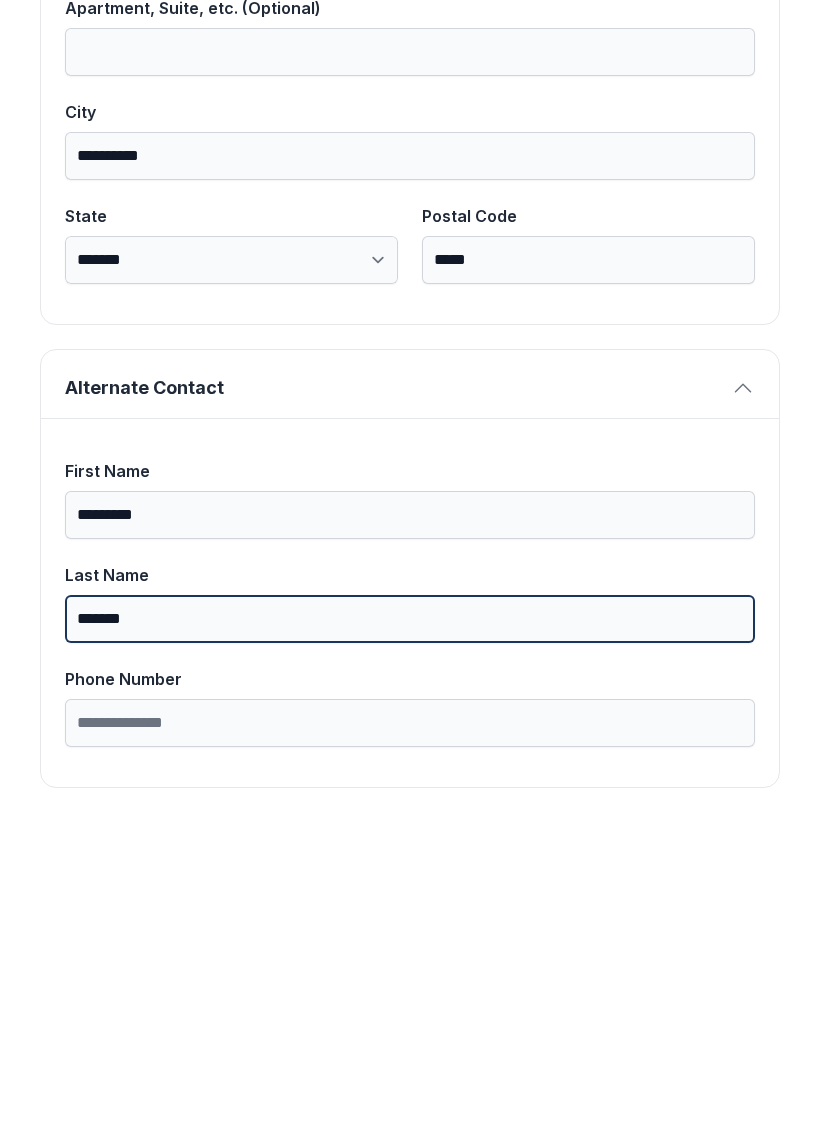 type on "*******" 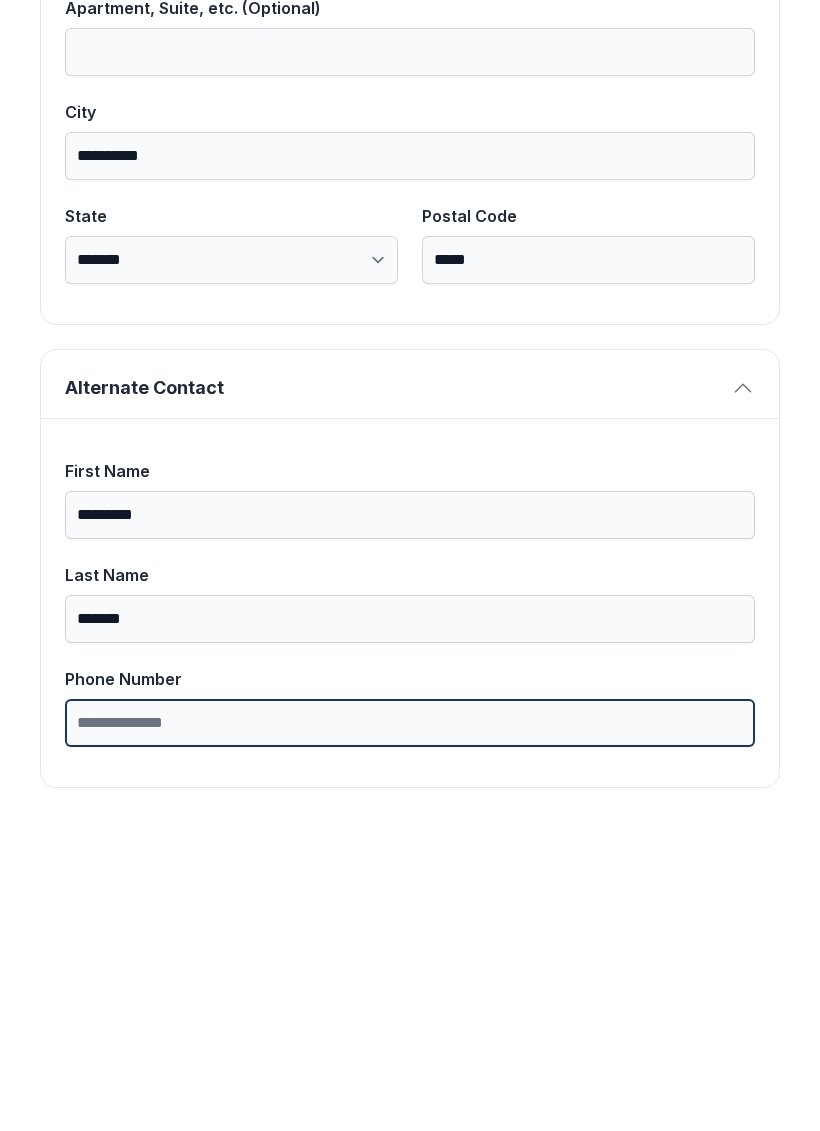 click on "Phone Number" at bounding box center (410, 1035) 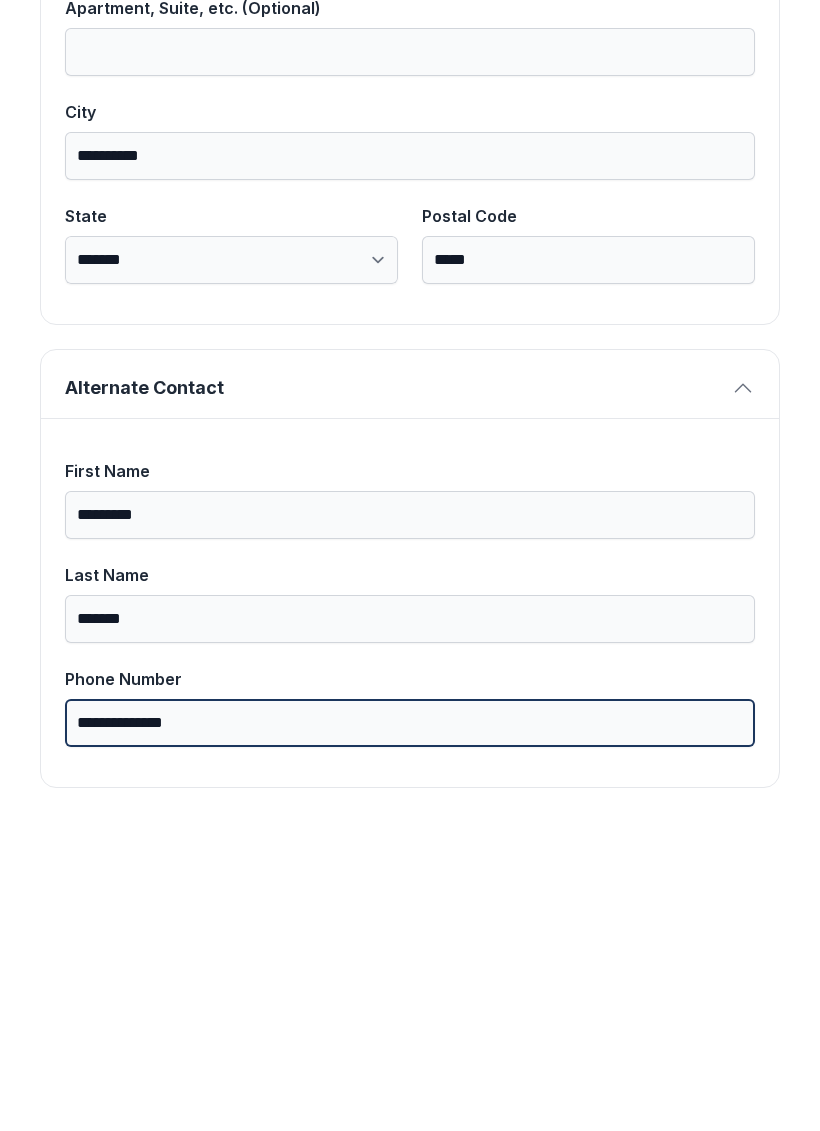 type on "**********" 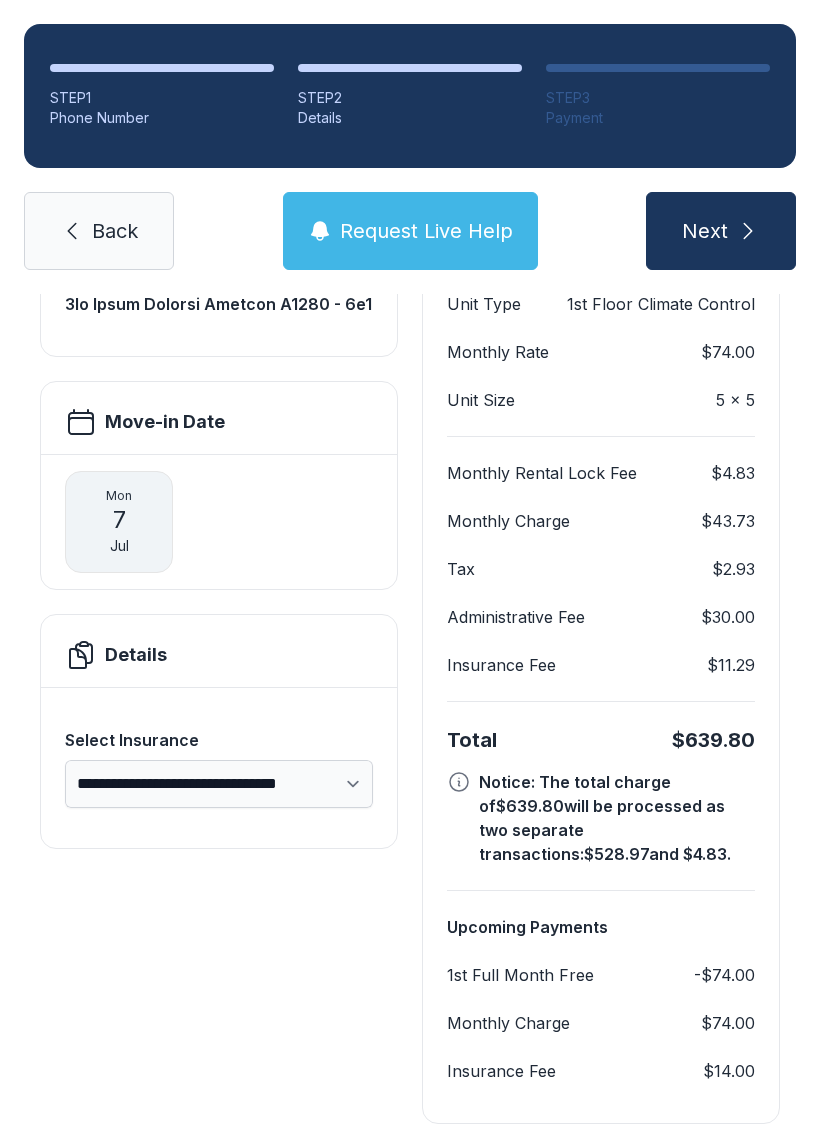 click on "Next" at bounding box center (721, 231) 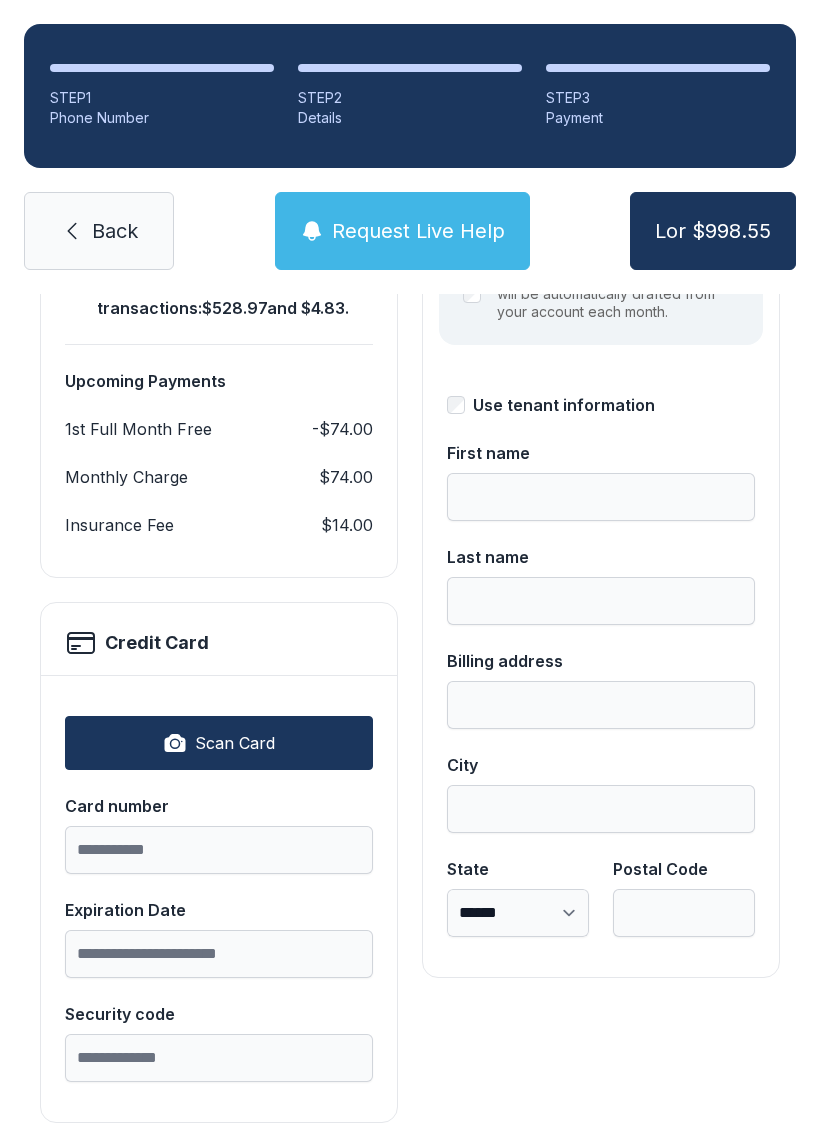 scroll, scrollTop: 339, scrollLeft: 0, axis: vertical 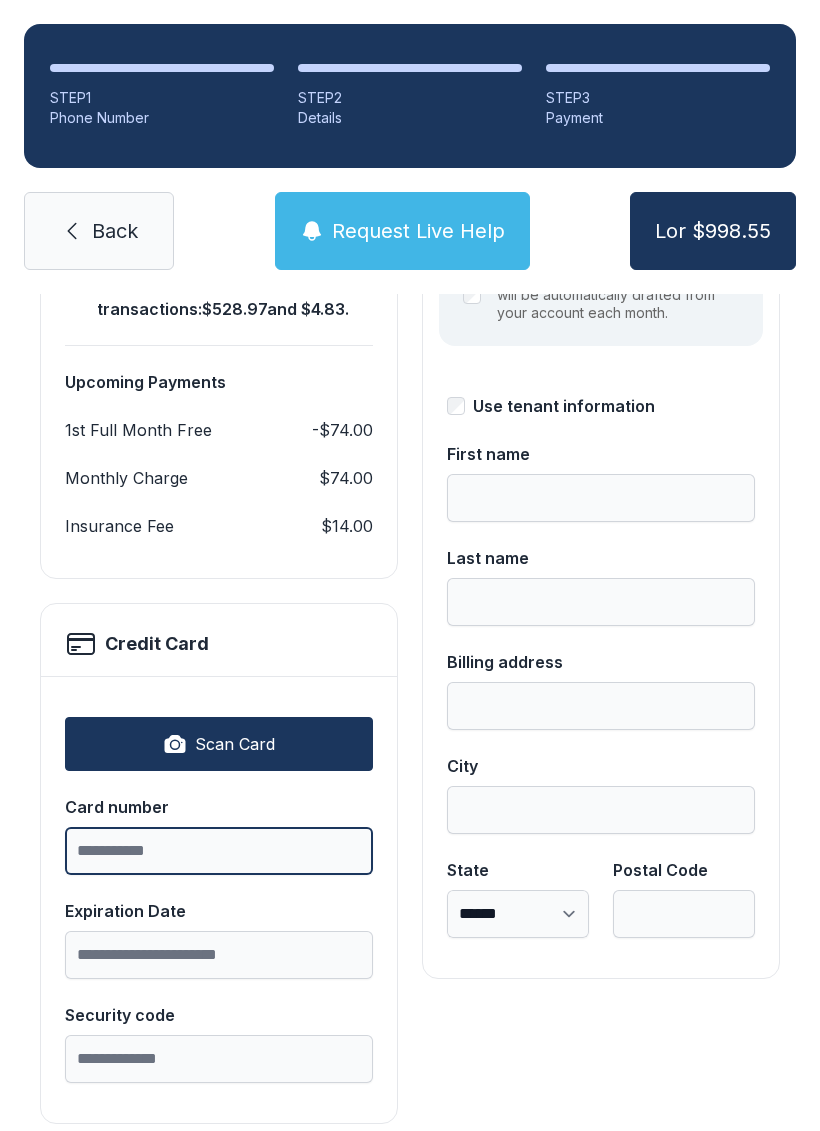 click on "Card number" at bounding box center (219, 851) 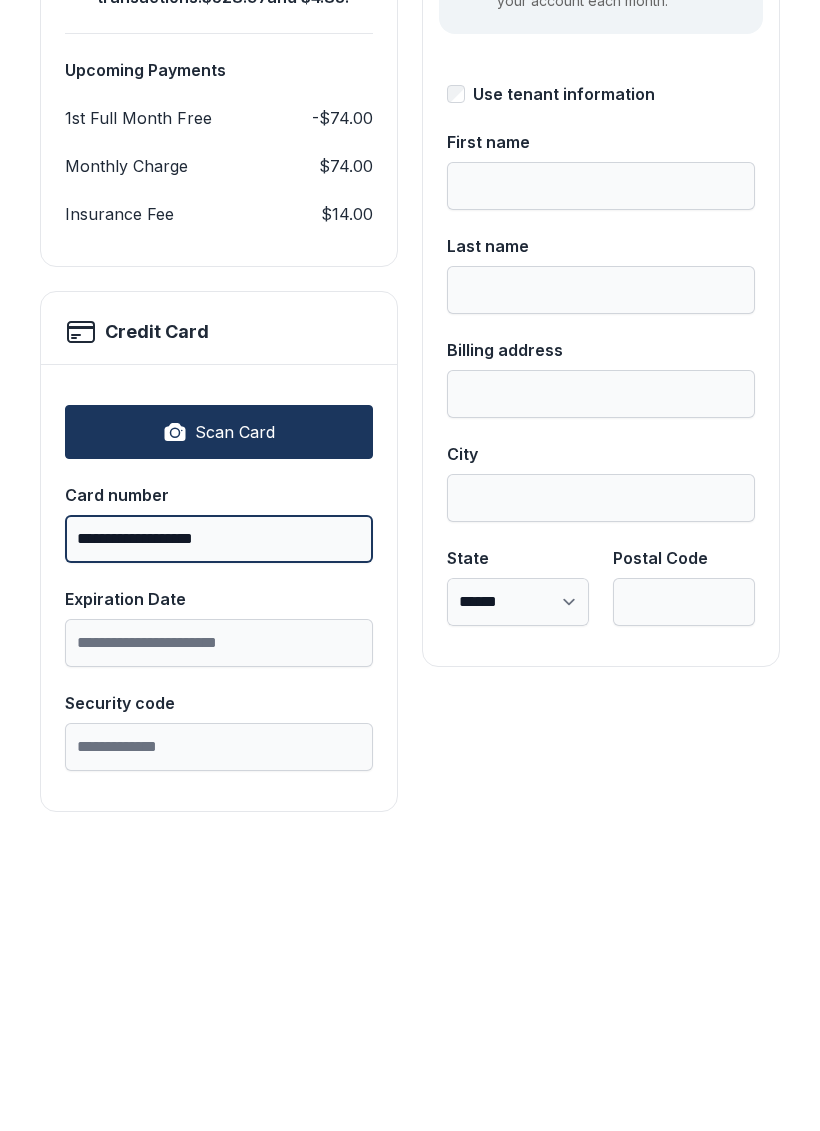 type on "**********" 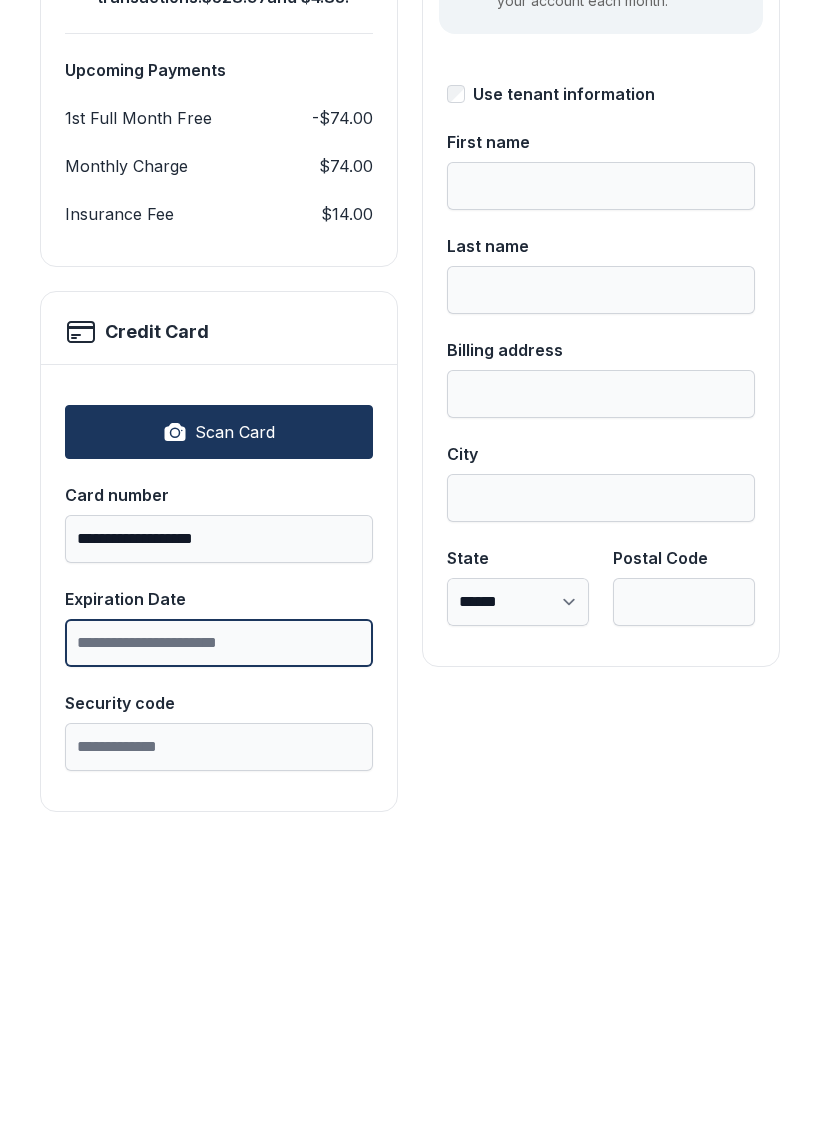 click on "Expiration Date" at bounding box center (219, 955) 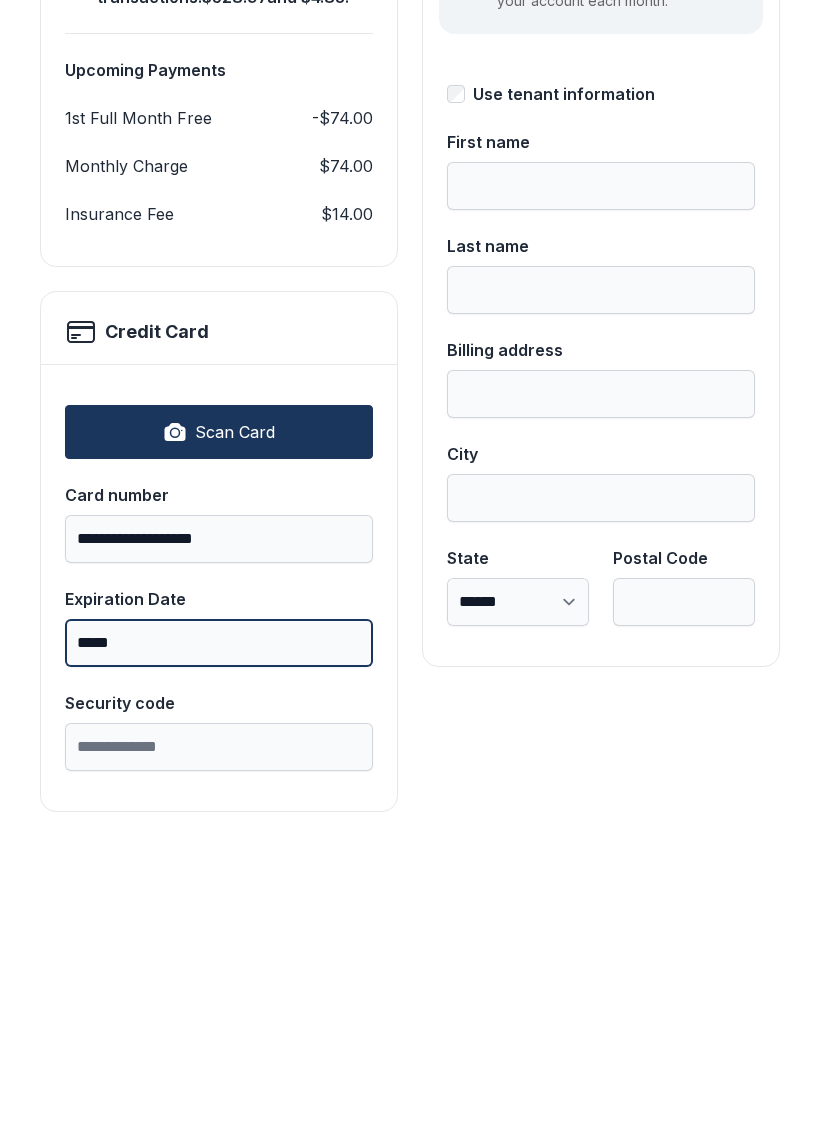 type on "*****" 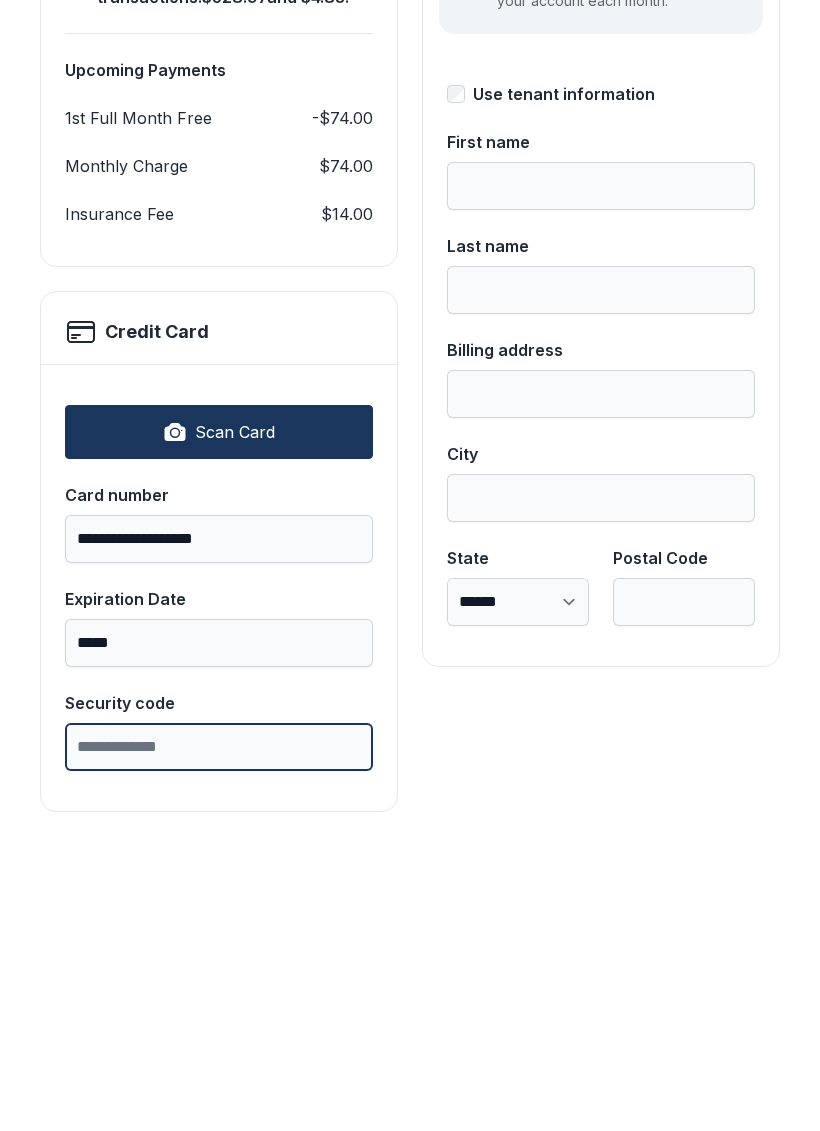 click on "Security code" at bounding box center (219, 1059) 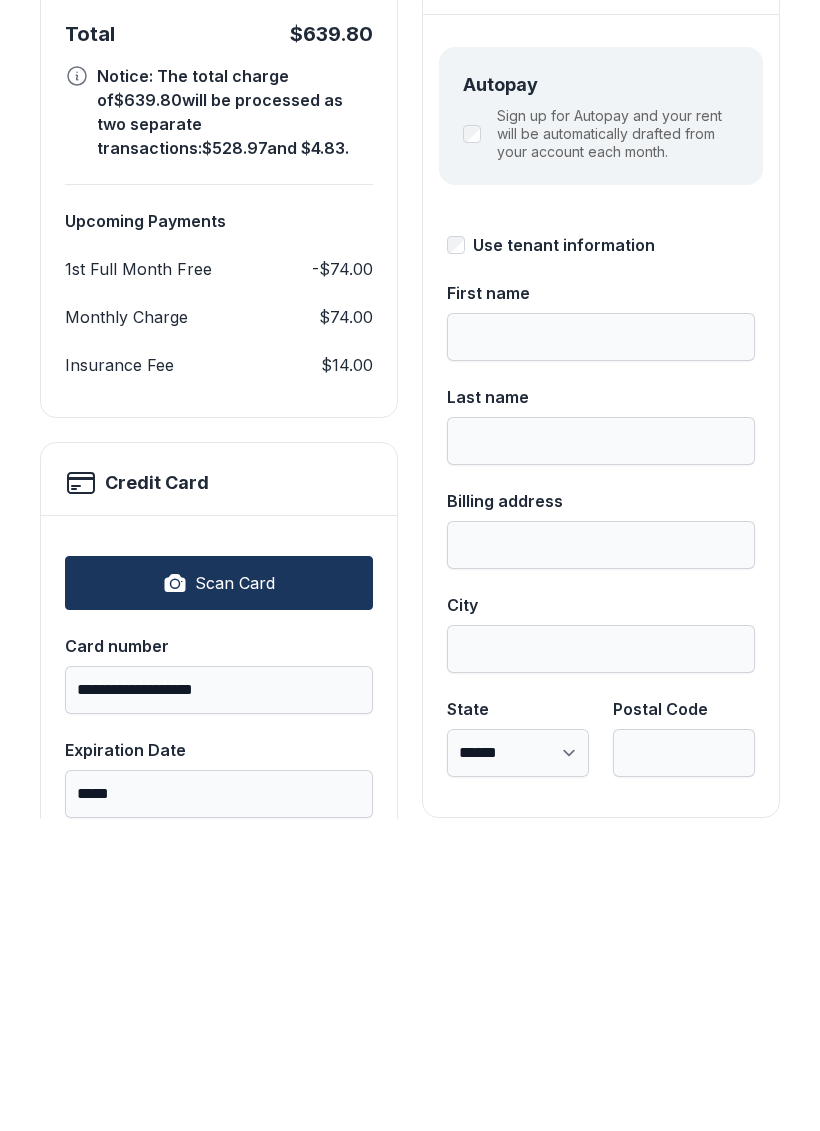 scroll, scrollTop: 186, scrollLeft: 0, axis: vertical 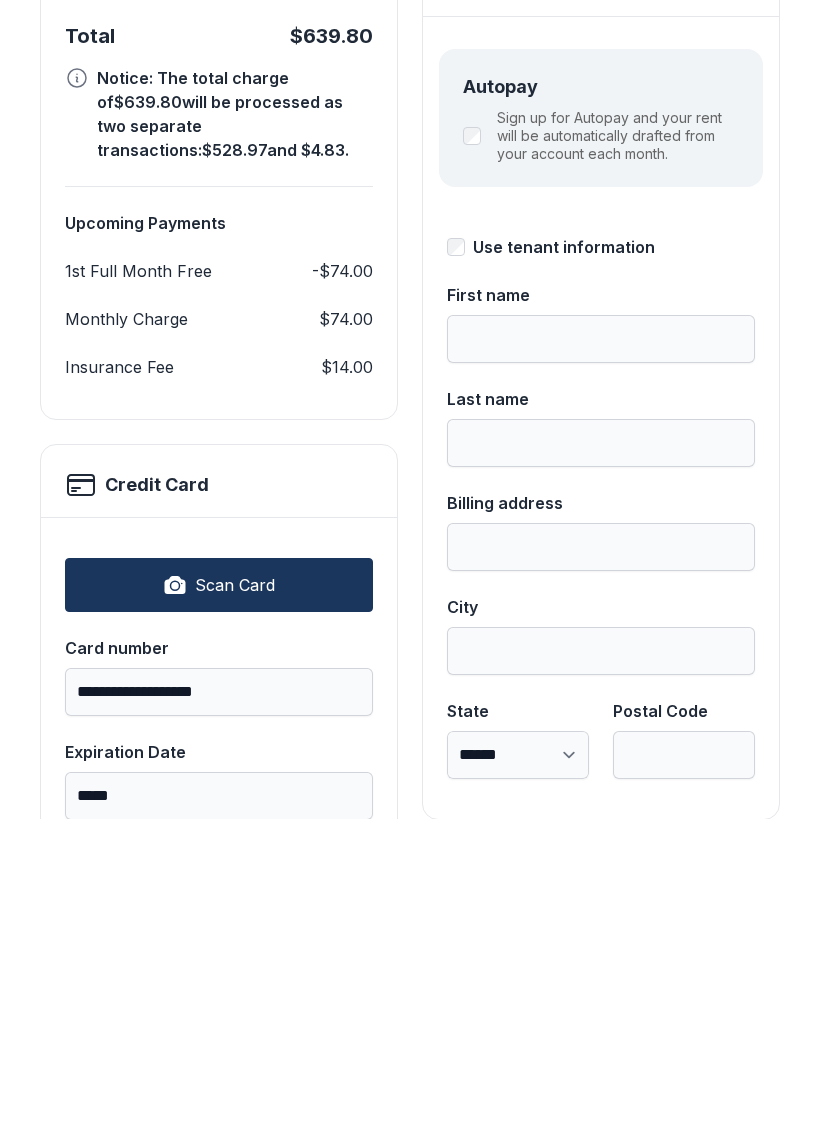 type on "***" 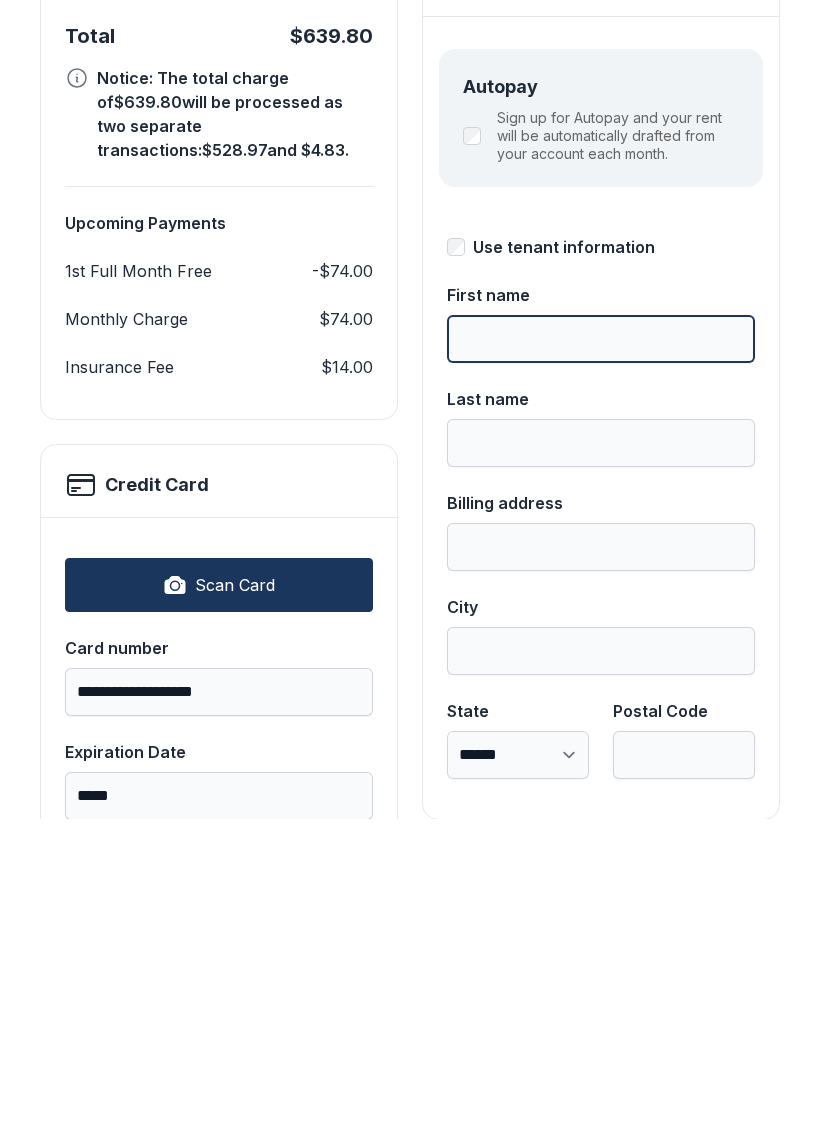 click on "First name" at bounding box center (601, 651) 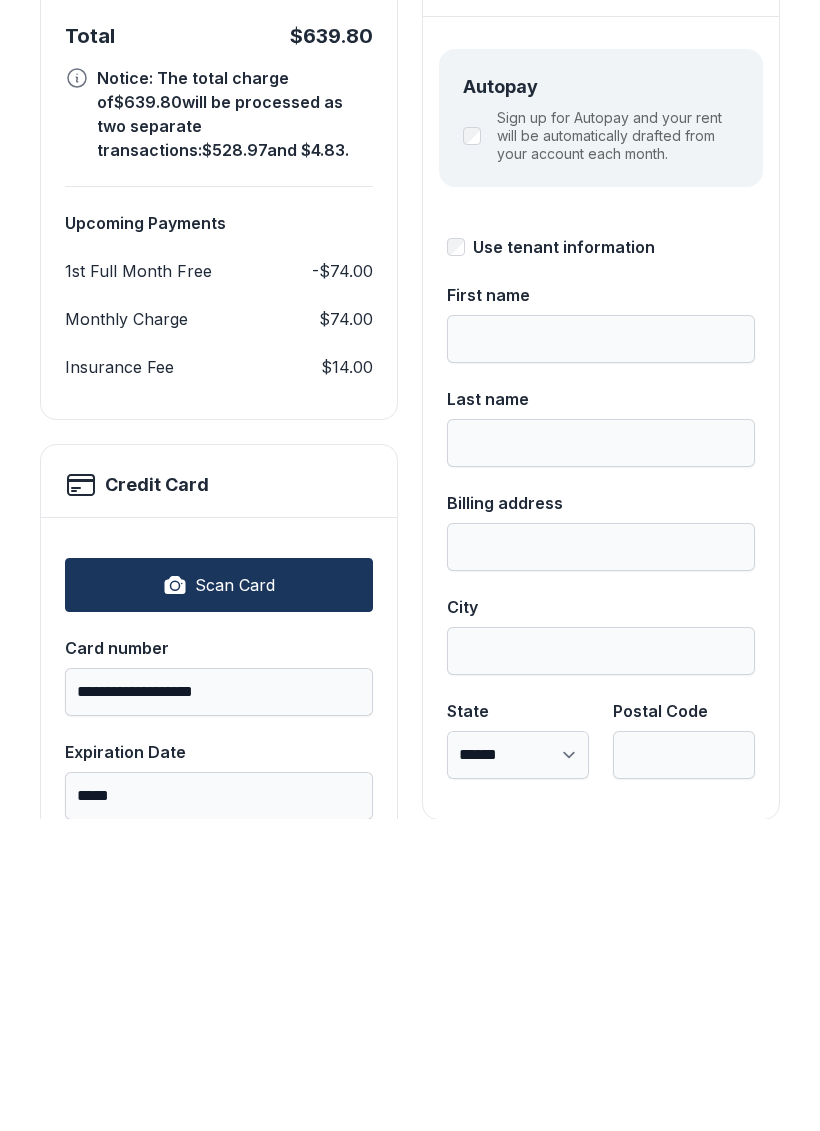 click on "**********" at bounding box center (219, 1053) 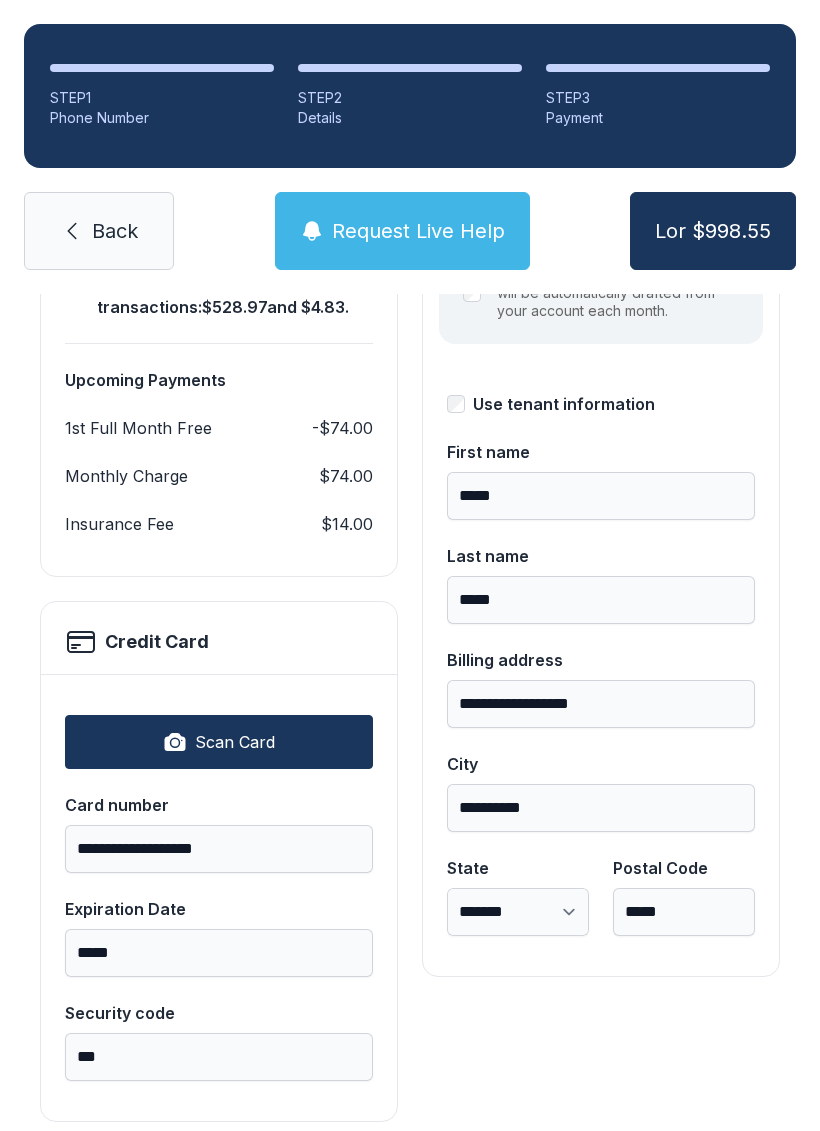 scroll, scrollTop: 339, scrollLeft: 0, axis: vertical 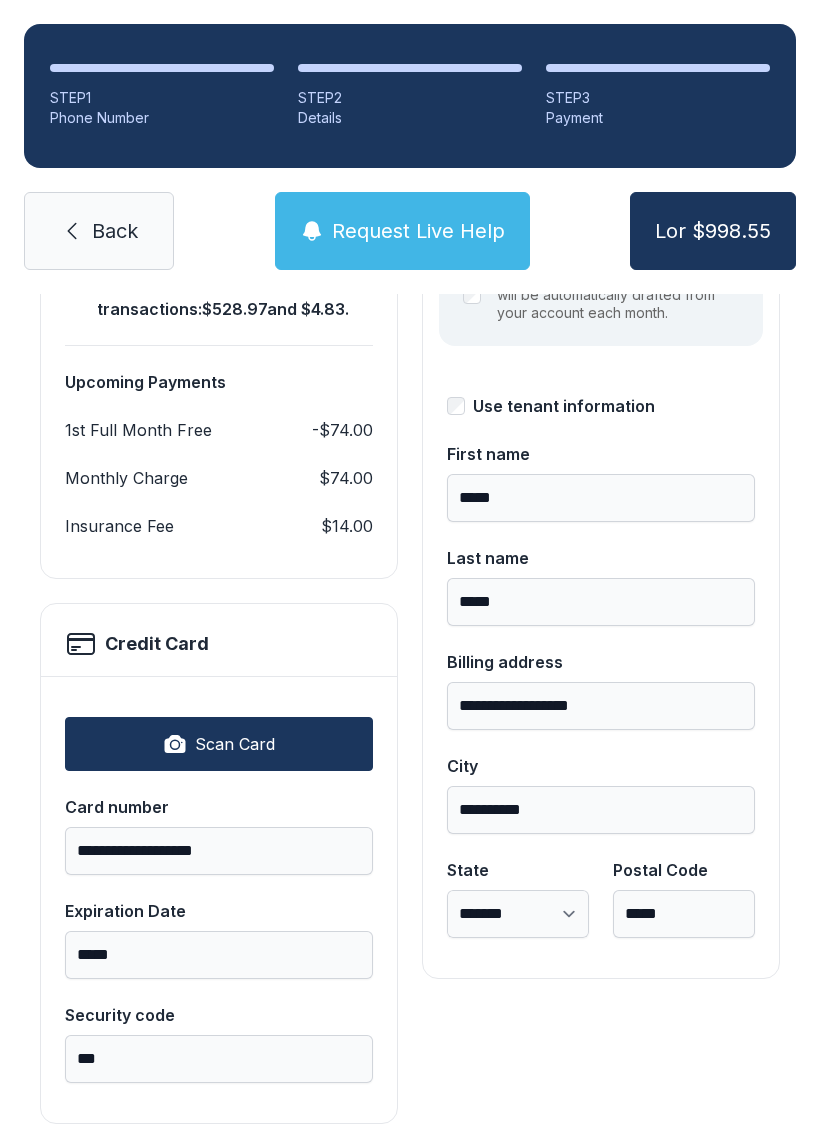click on "Scan Card" at bounding box center [235, 744] 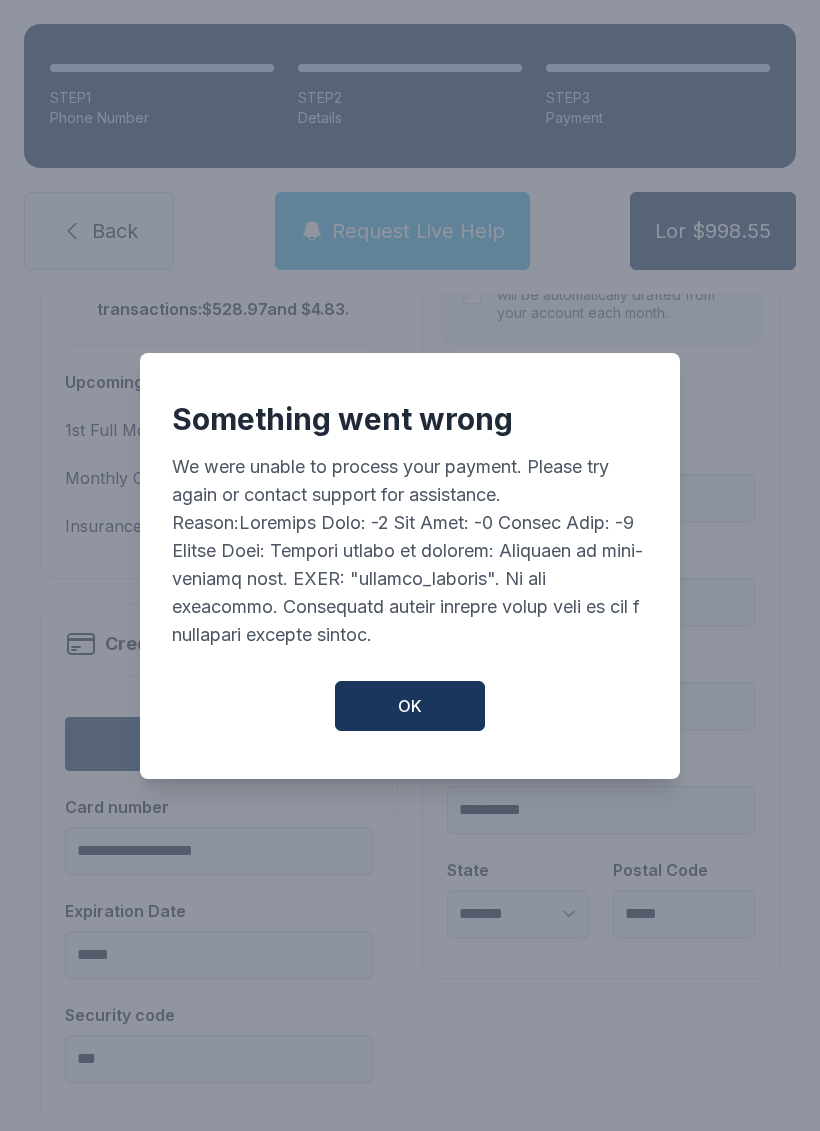 click on "OK" at bounding box center (410, 706) 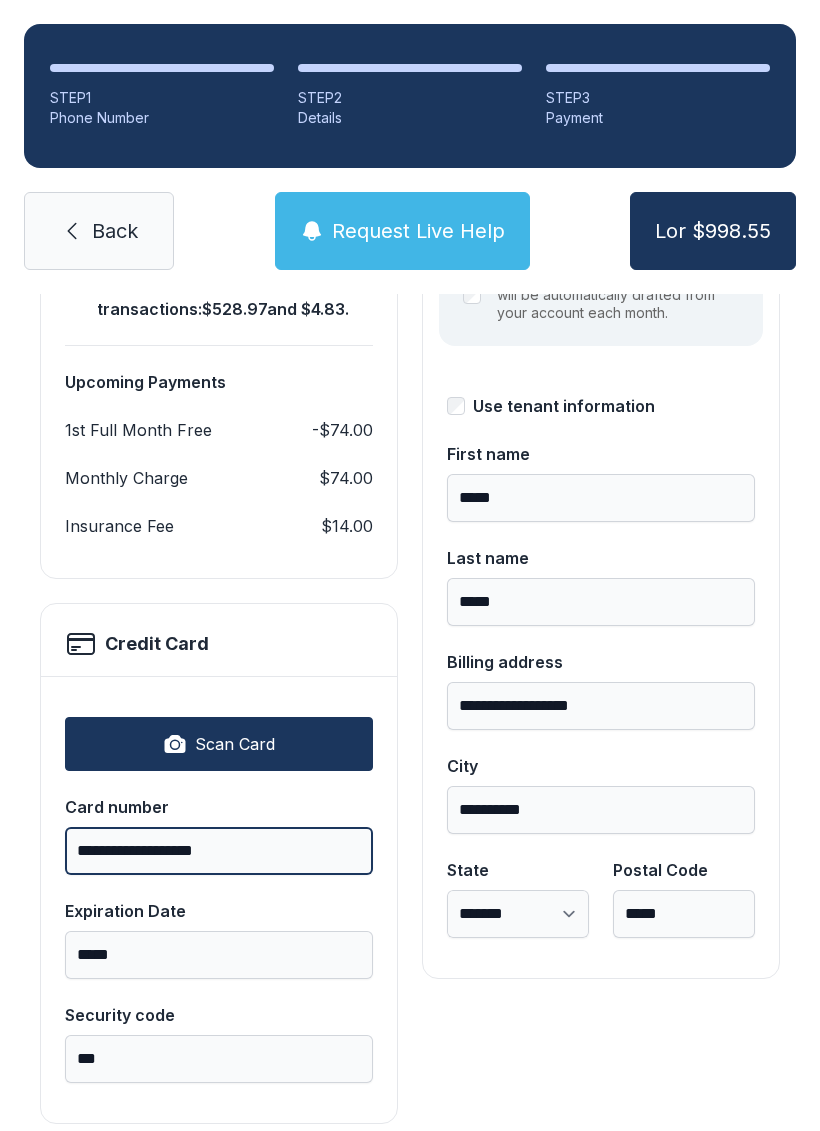 click on "**********" at bounding box center [219, 851] 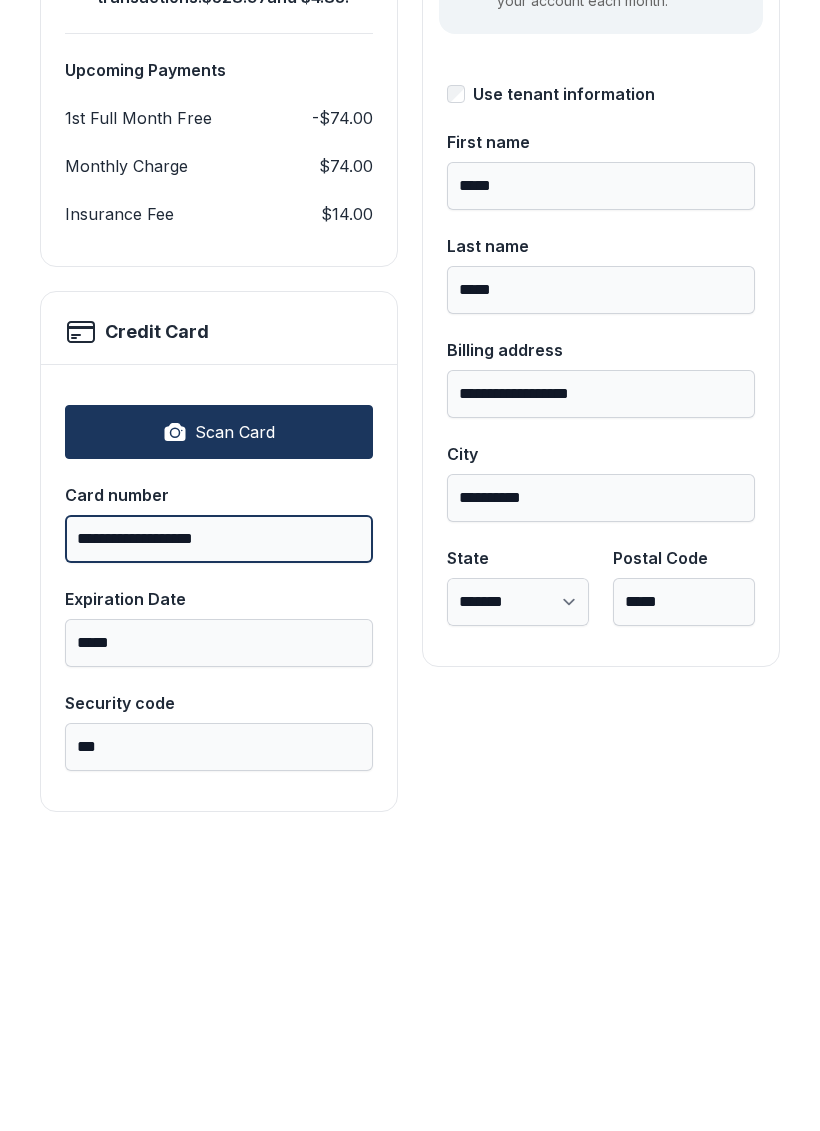 click on "**********" at bounding box center [219, 851] 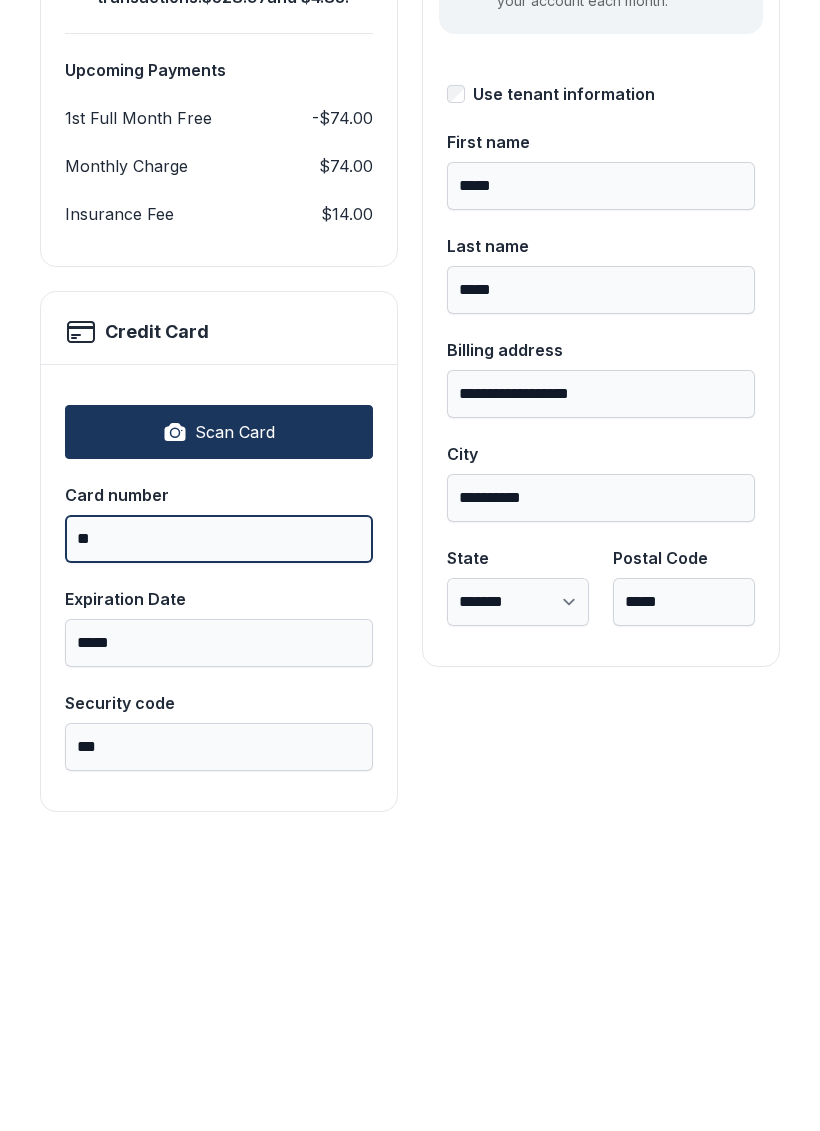 type on "*" 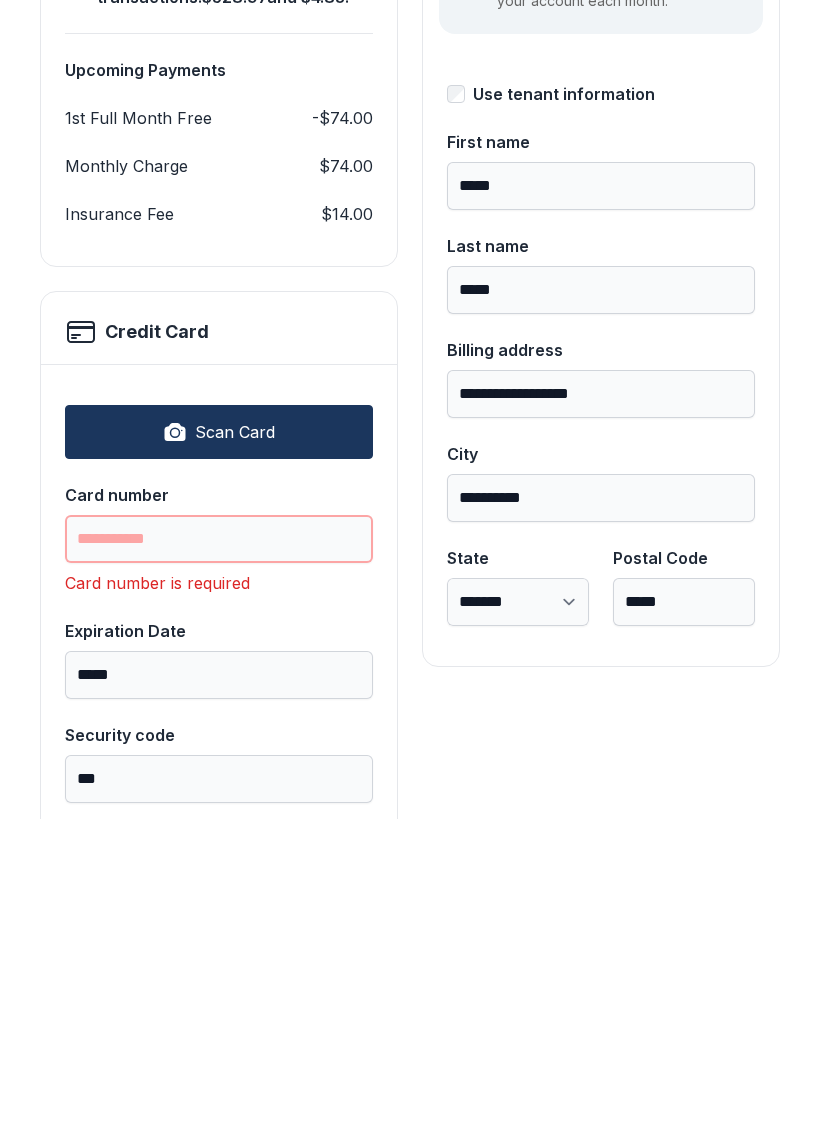 type 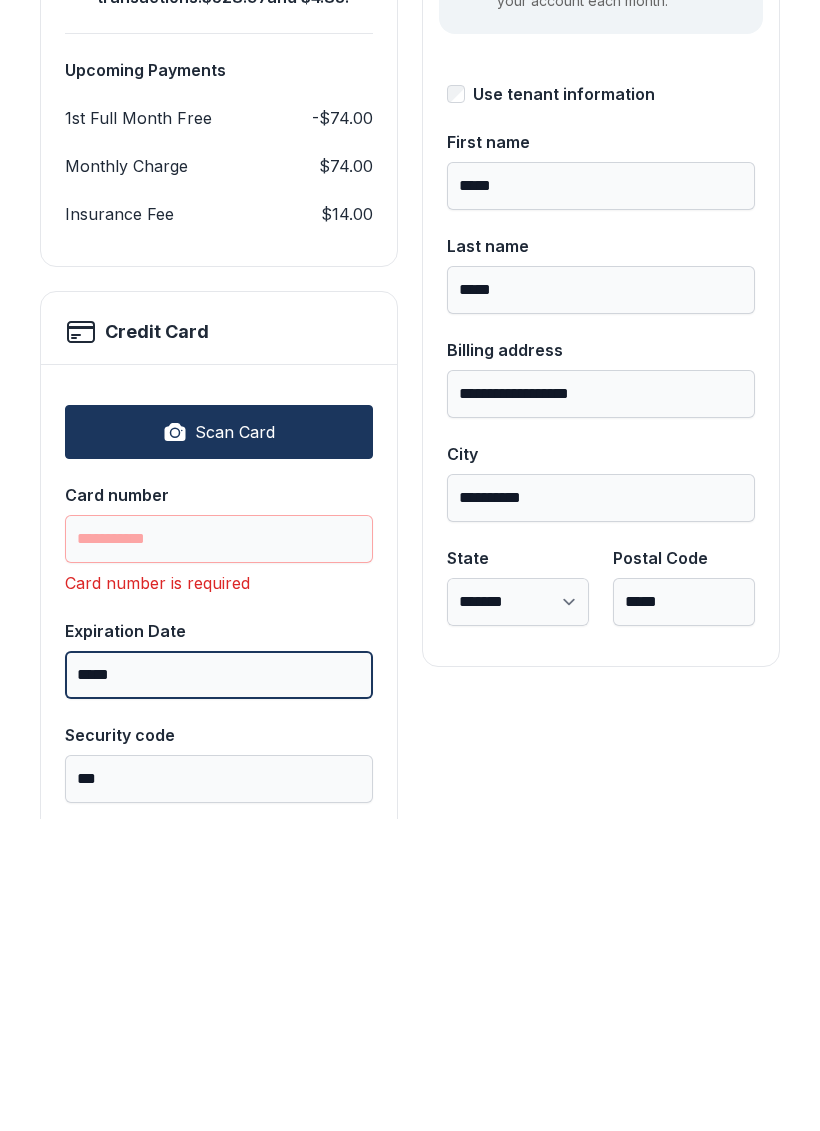 click on "*****" at bounding box center (219, 987) 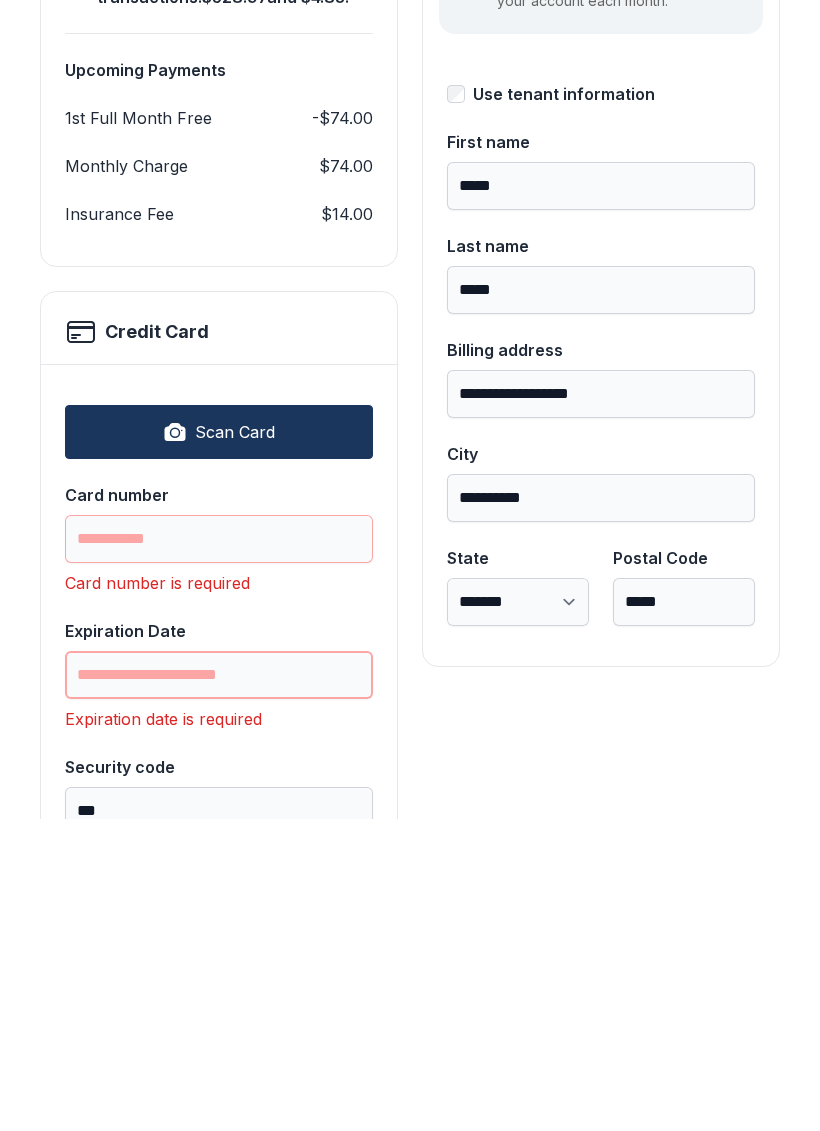 type 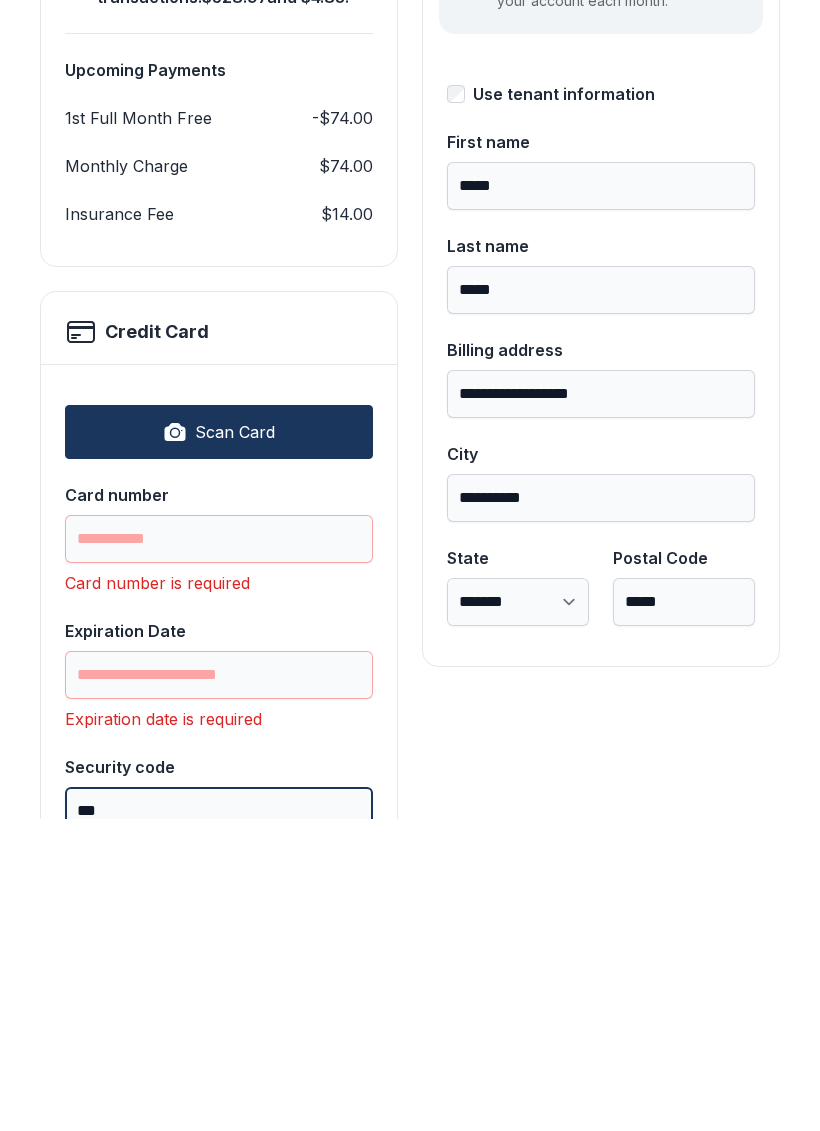 click on "***" at bounding box center [219, 1123] 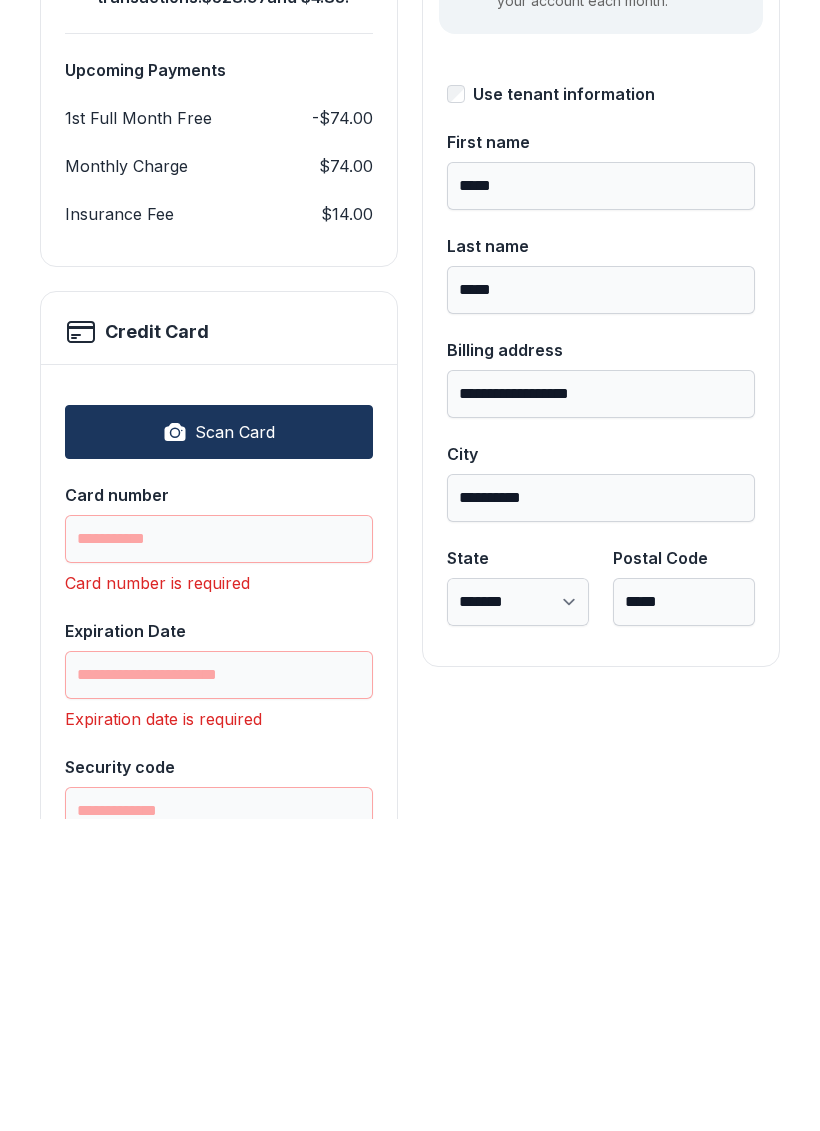 click on "**********" at bounding box center (219, 948) 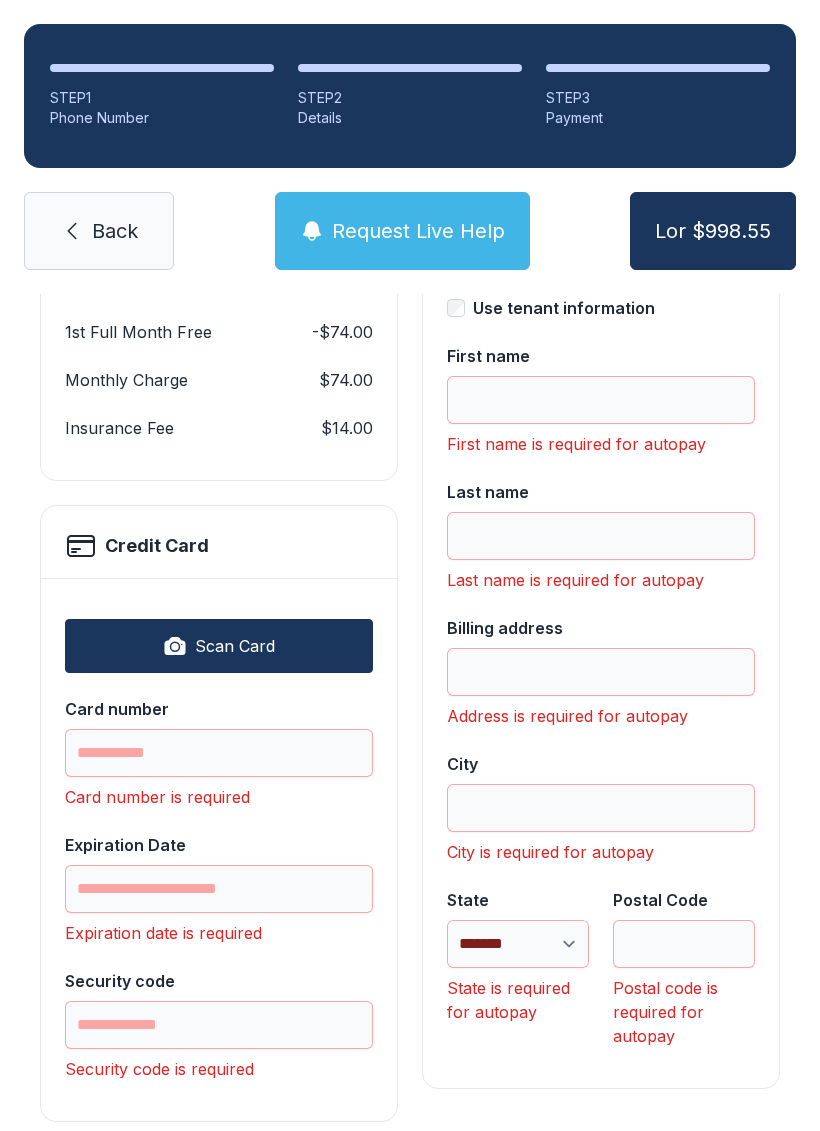 scroll, scrollTop: 435, scrollLeft: 0, axis: vertical 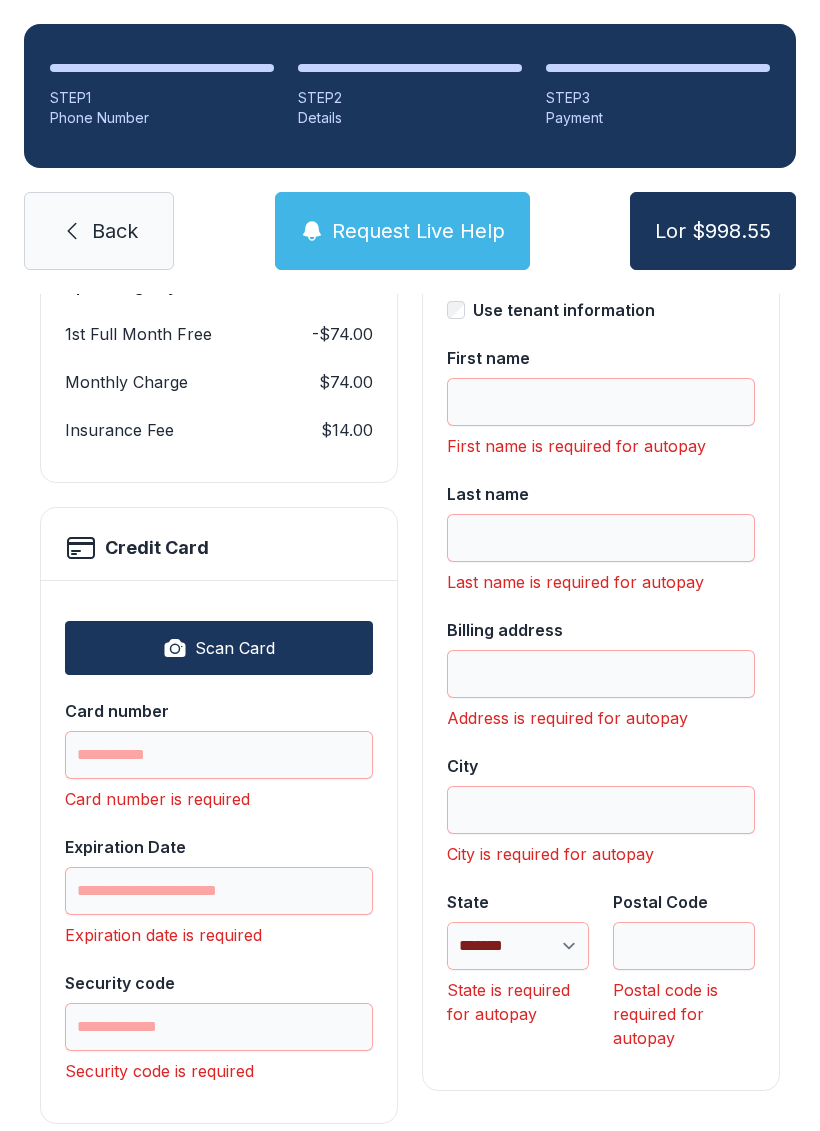 click on "Scan Card" at bounding box center [235, 648] 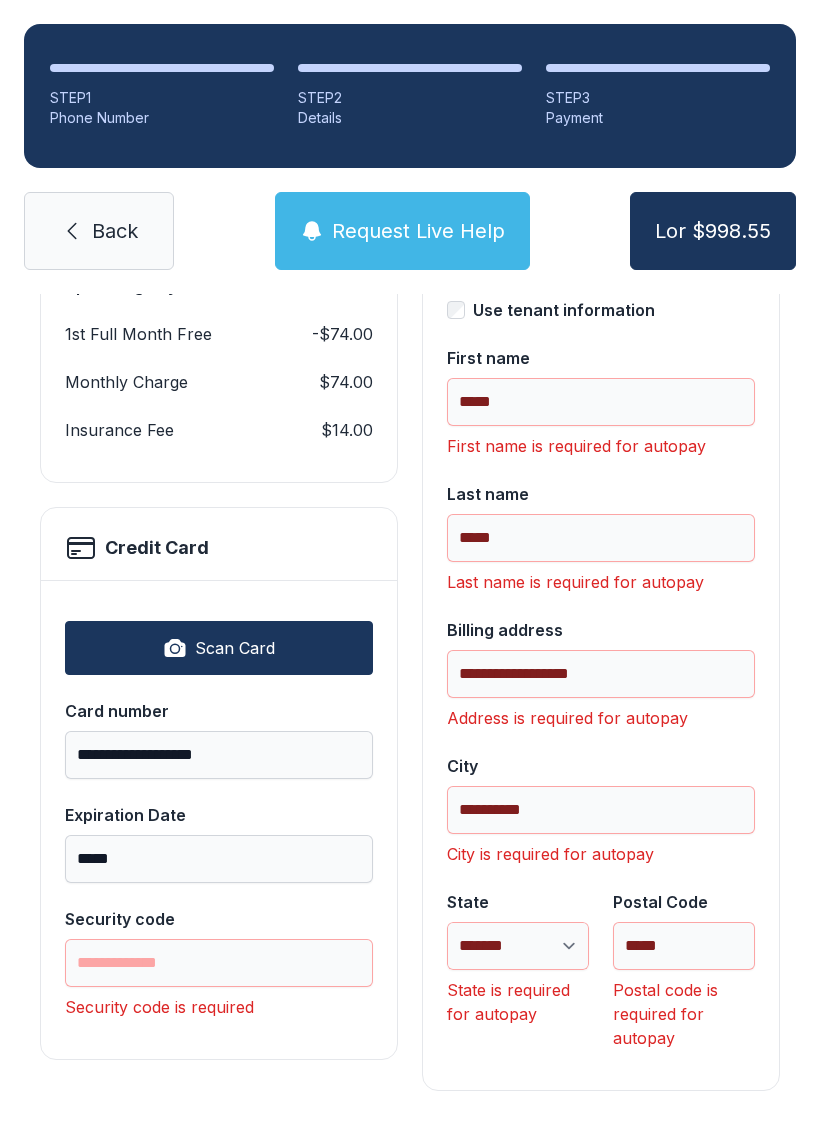 scroll, scrollTop: 371, scrollLeft: 0, axis: vertical 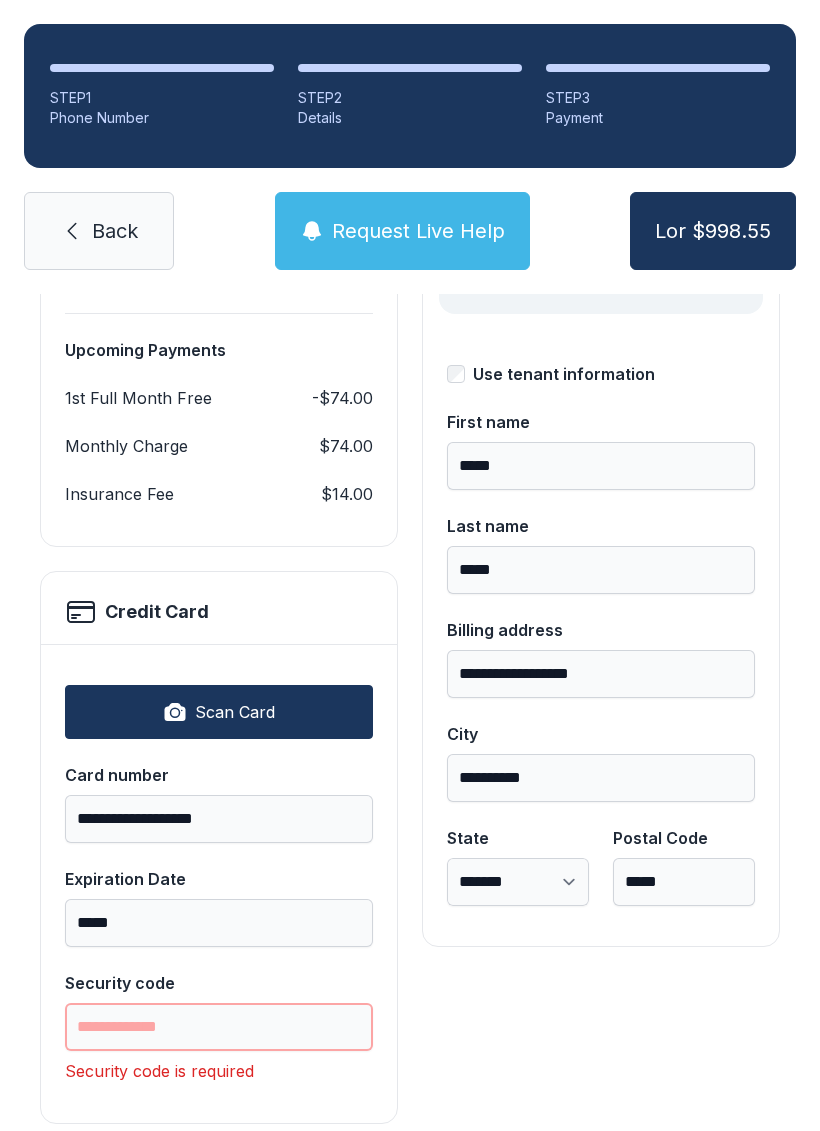 click on "Security code" at bounding box center (219, 1027) 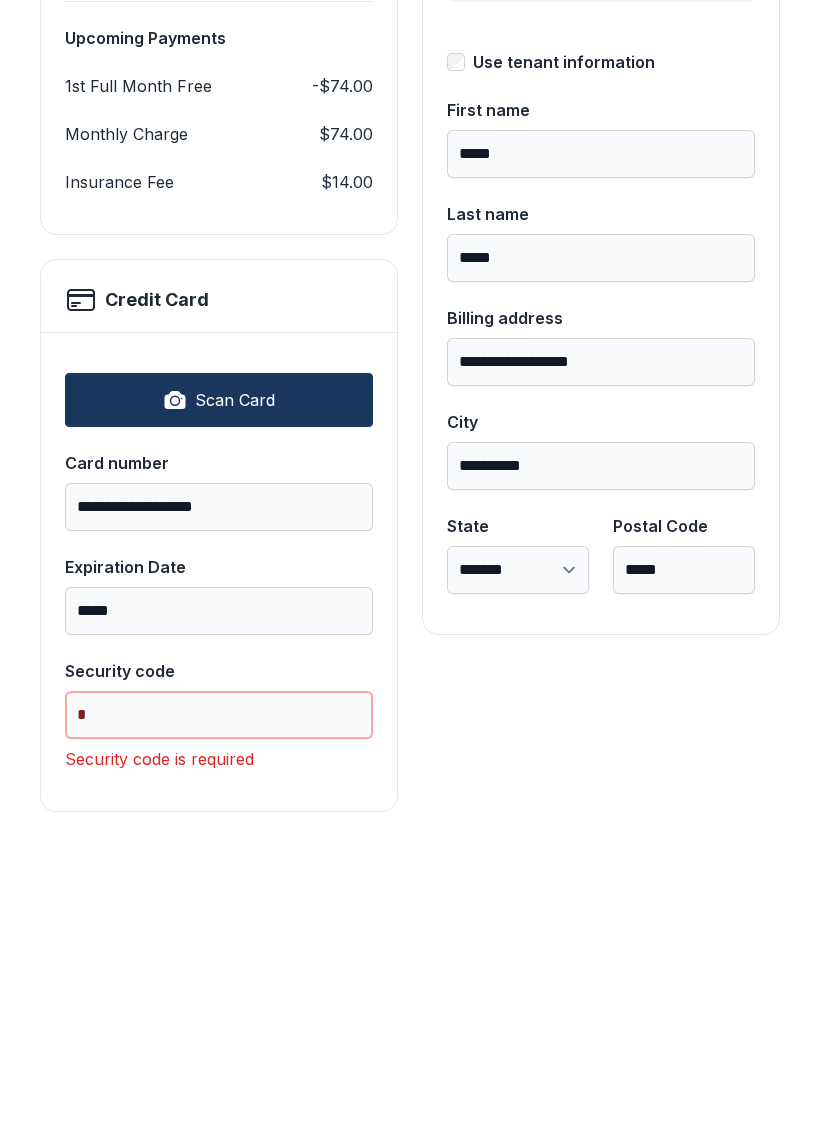 scroll, scrollTop: 339, scrollLeft: 0, axis: vertical 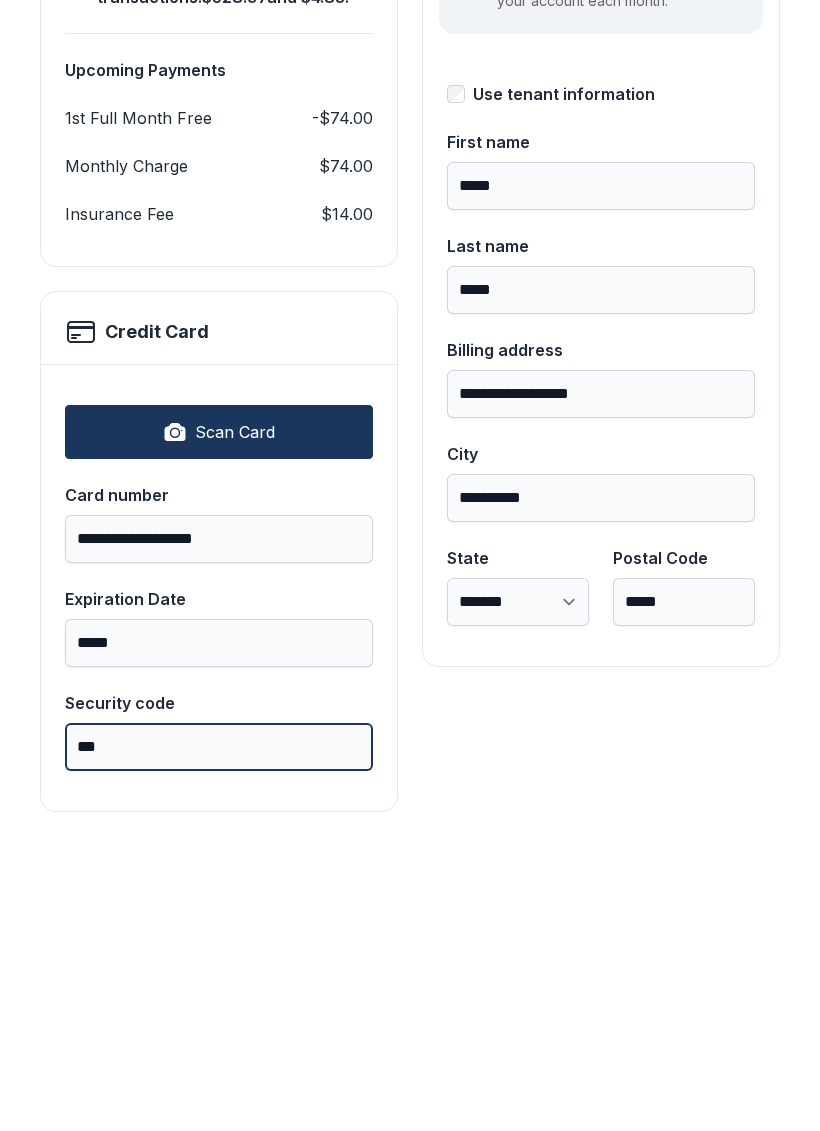 type on "***" 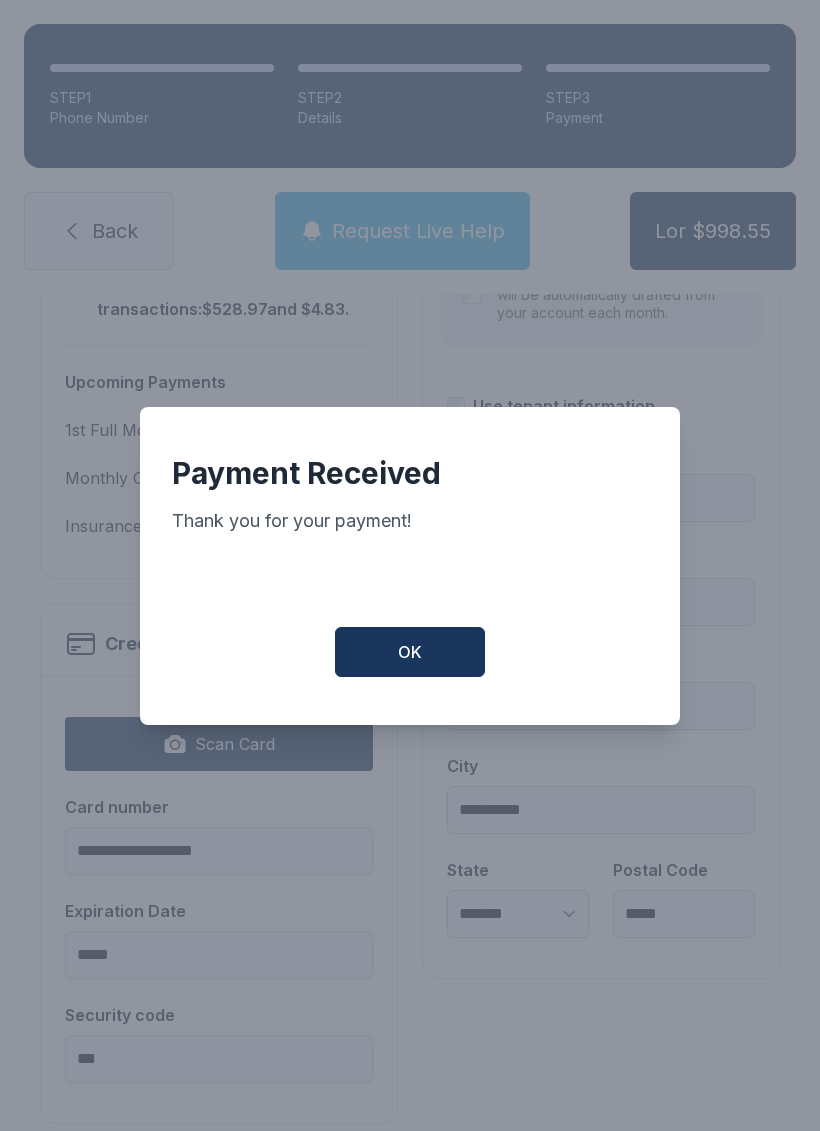 click on "OK" at bounding box center [410, 652] 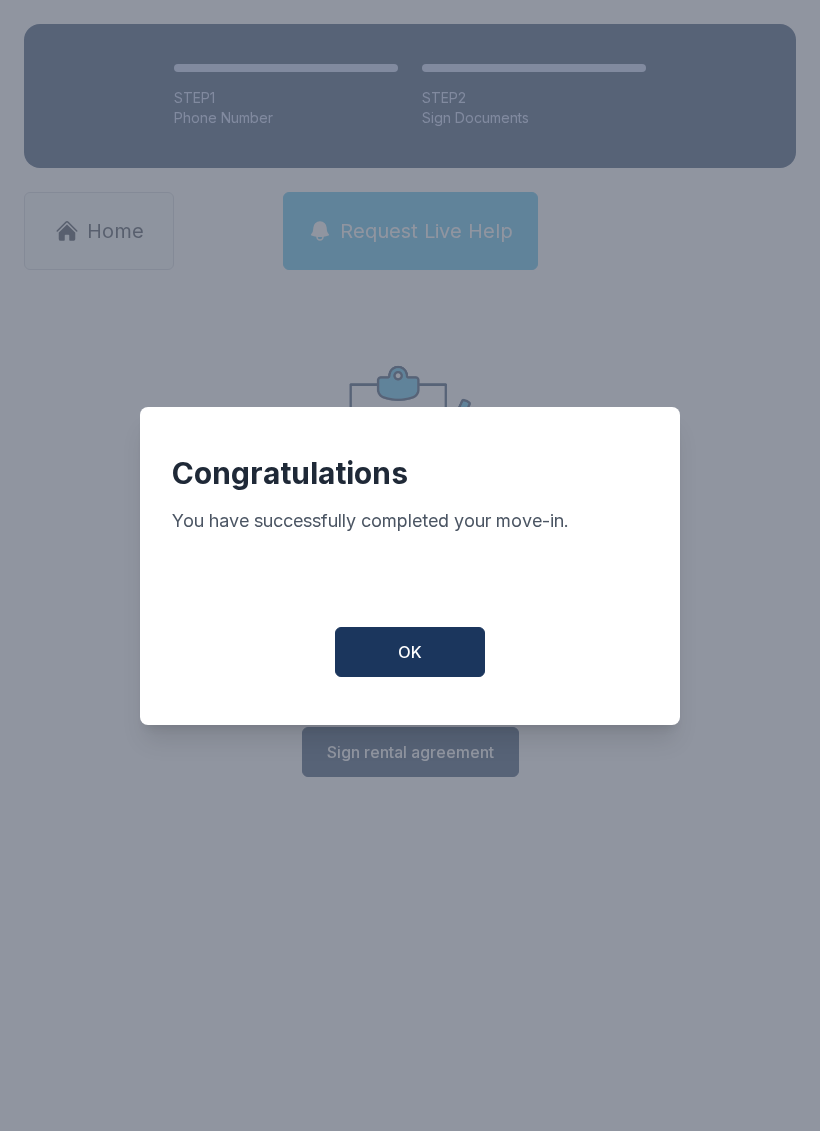 click on "OK" at bounding box center (410, 652) 